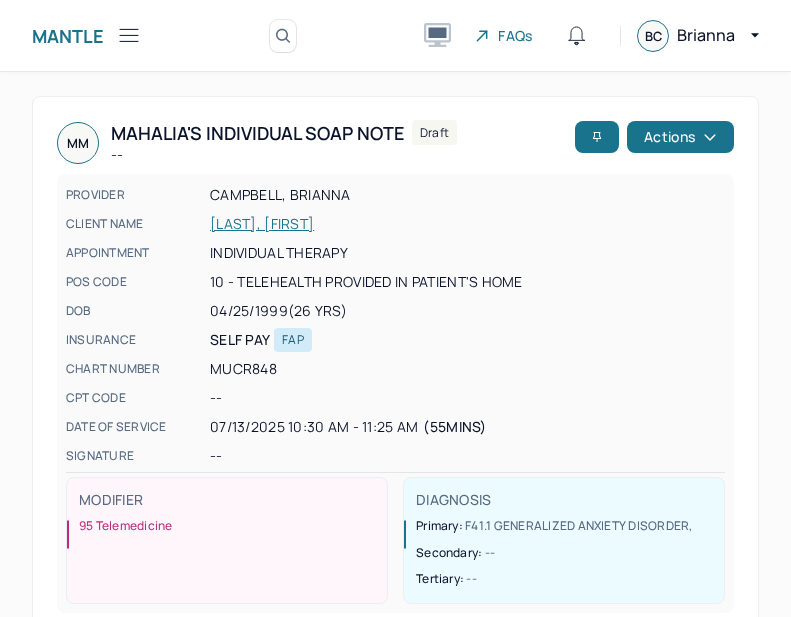 scroll, scrollTop: 0, scrollLeft: 0, axis: both 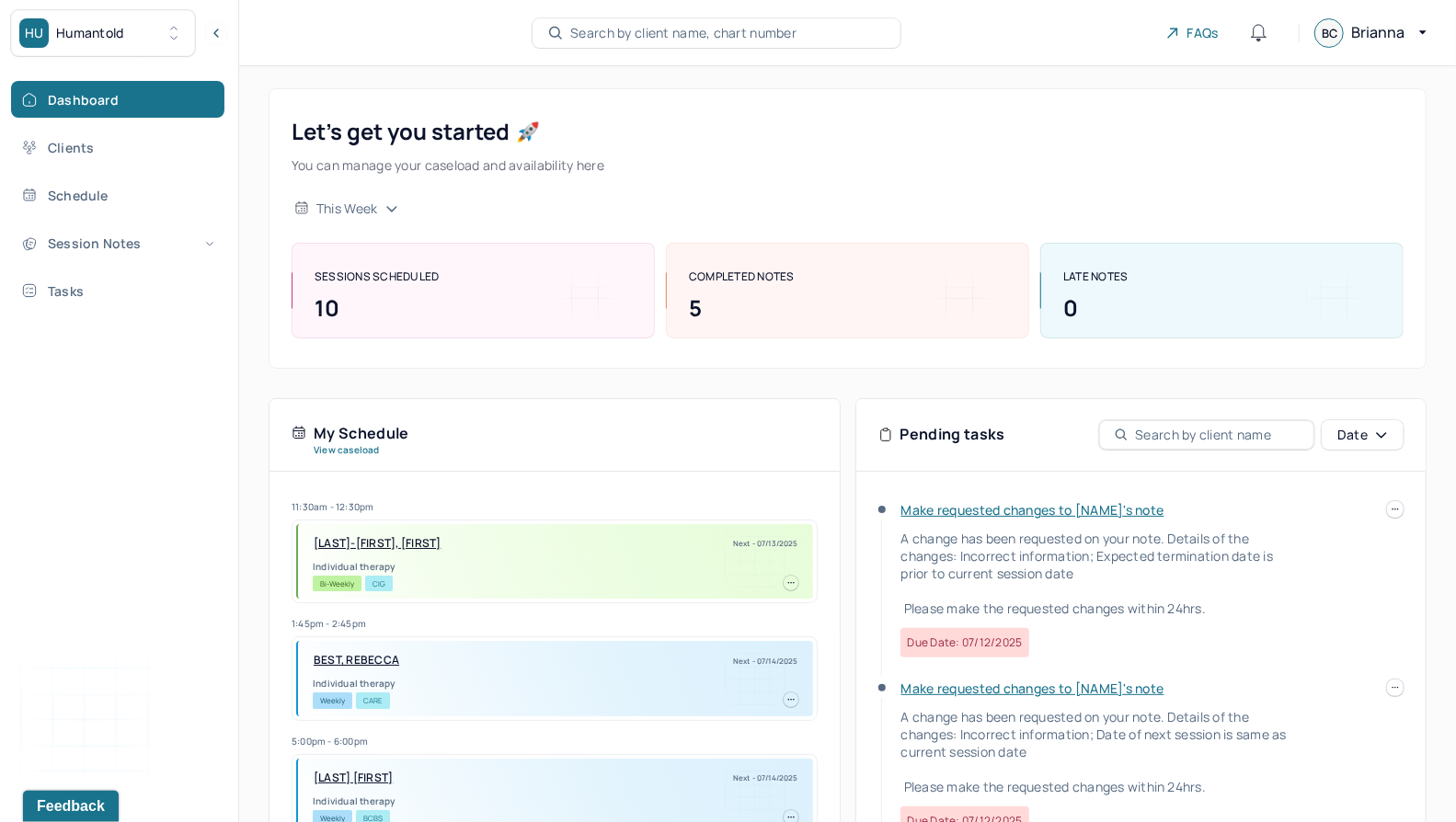 click 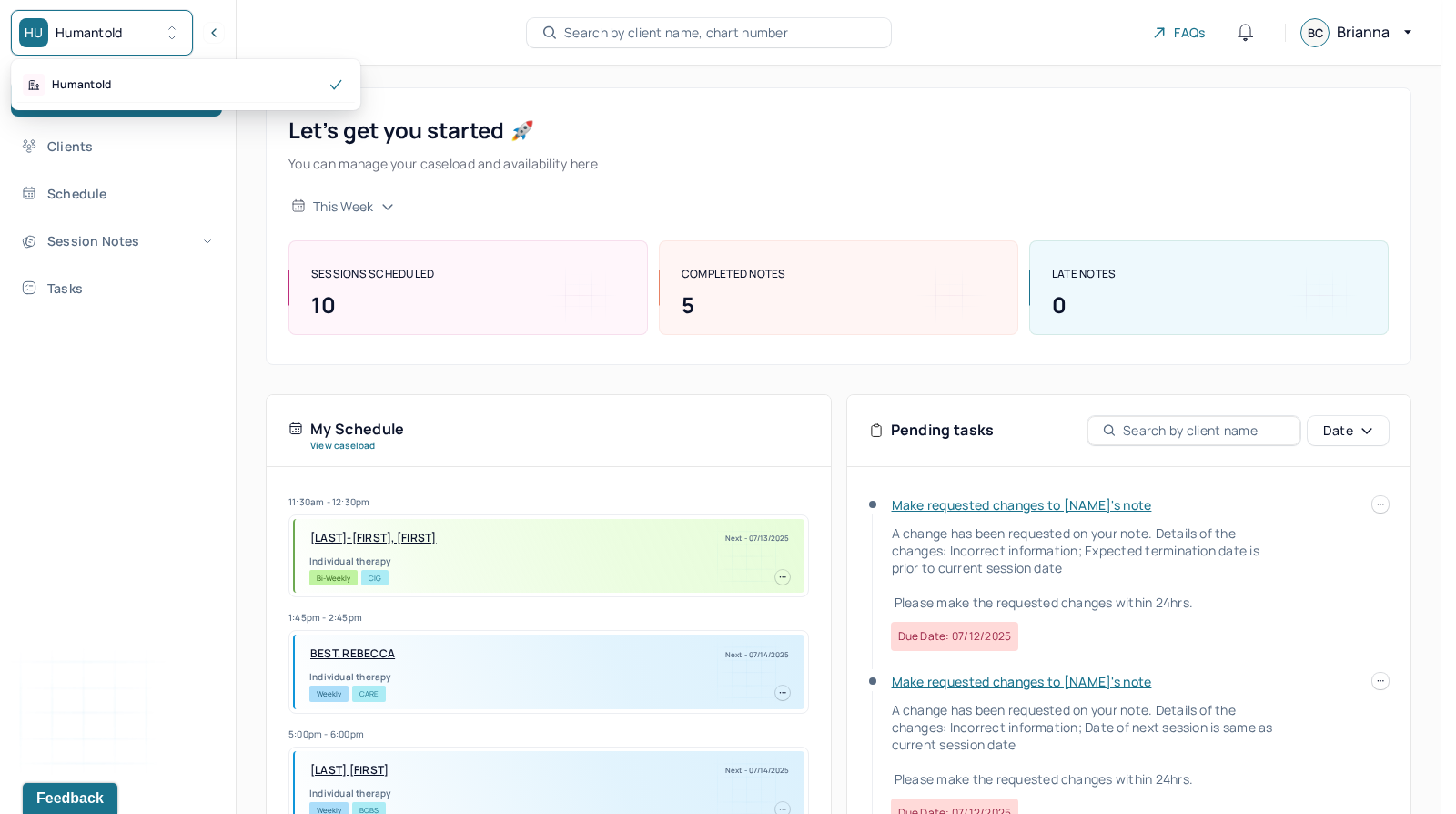 click on "Dashboard Clients Schedule Session Notes Tasks" at bounding box center (117, 193) 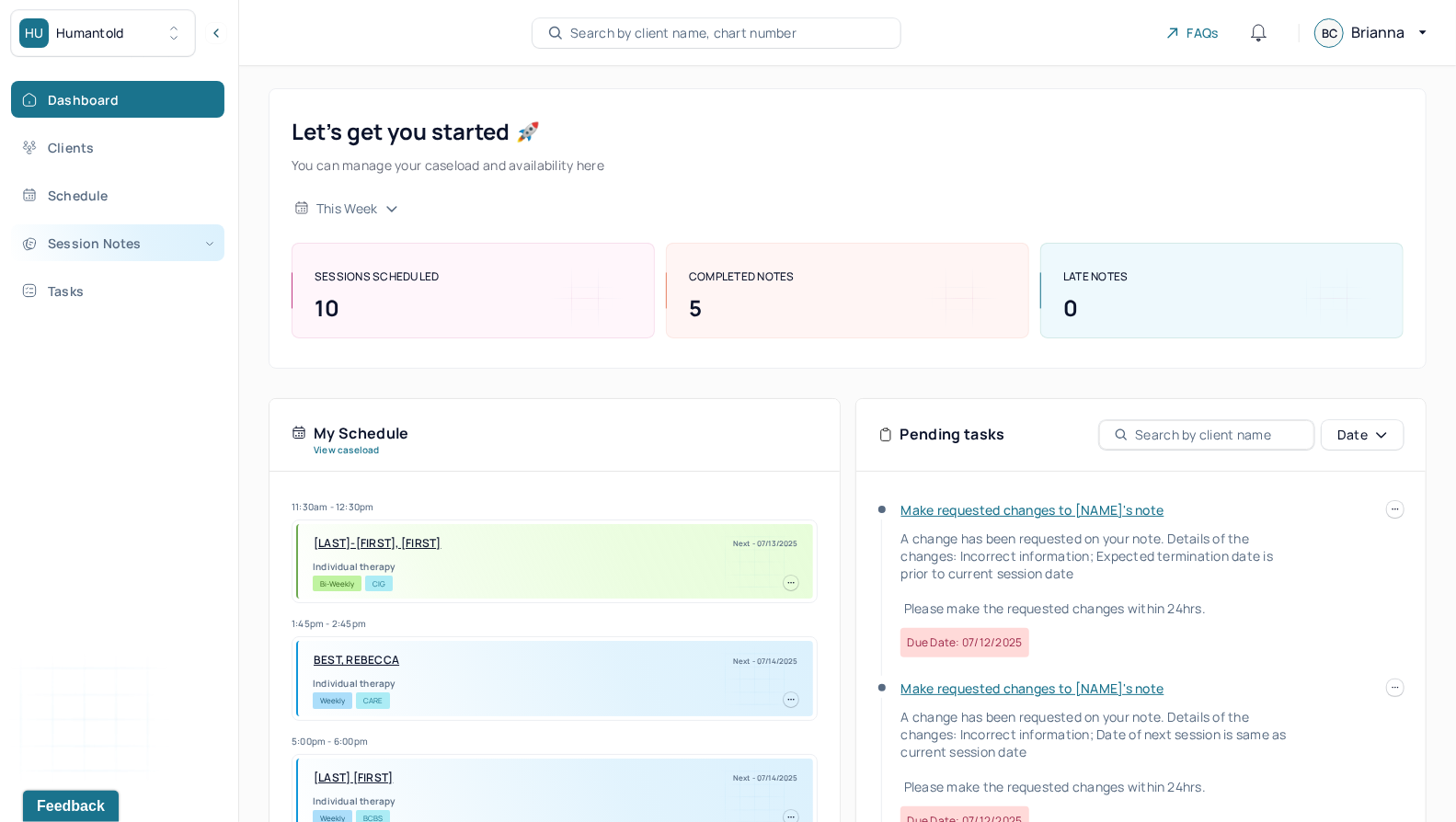 click on "Session Notes" at bounding box center [118, 243] 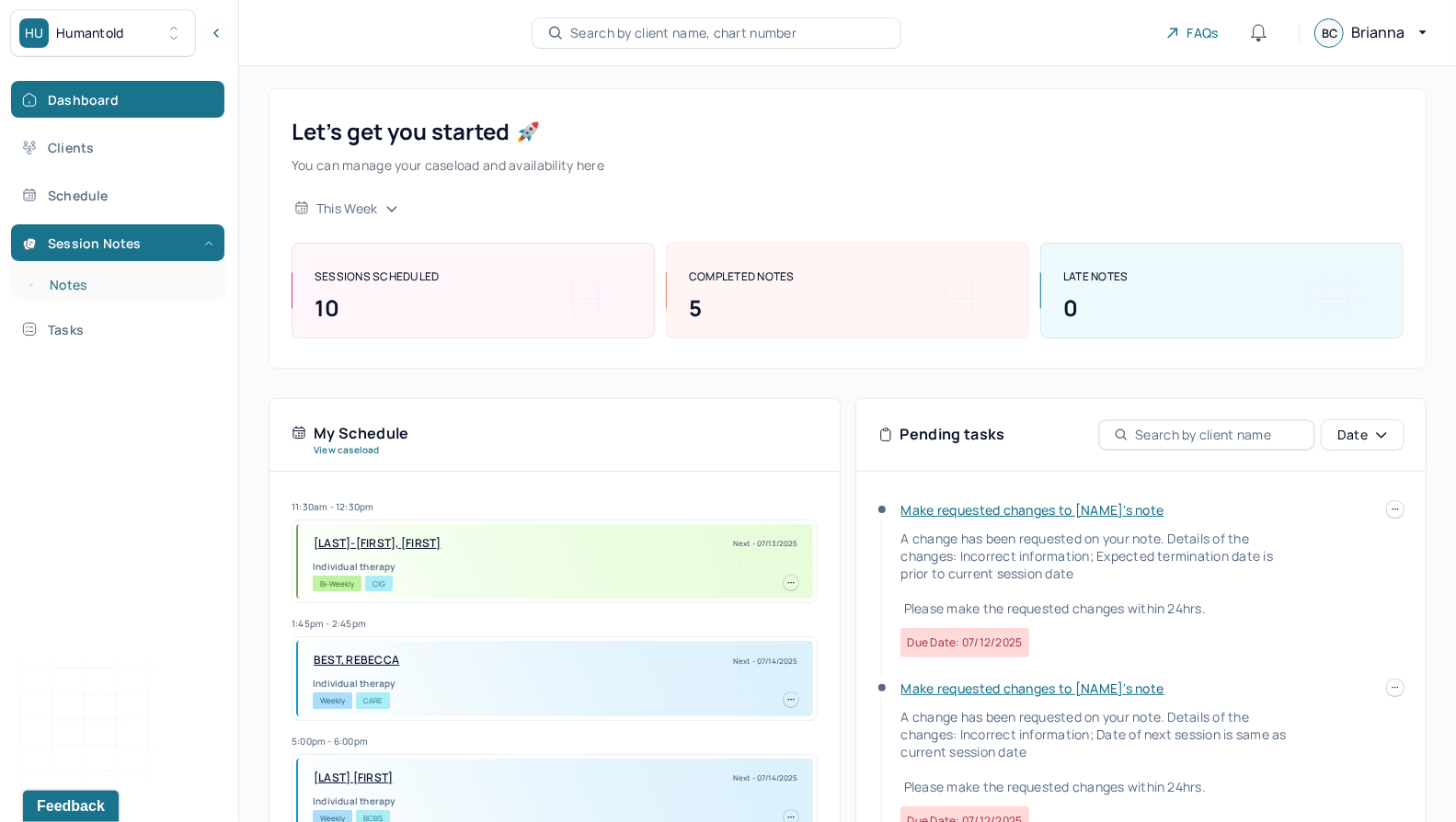 click on "Notes" at bounding box center [128, 285] 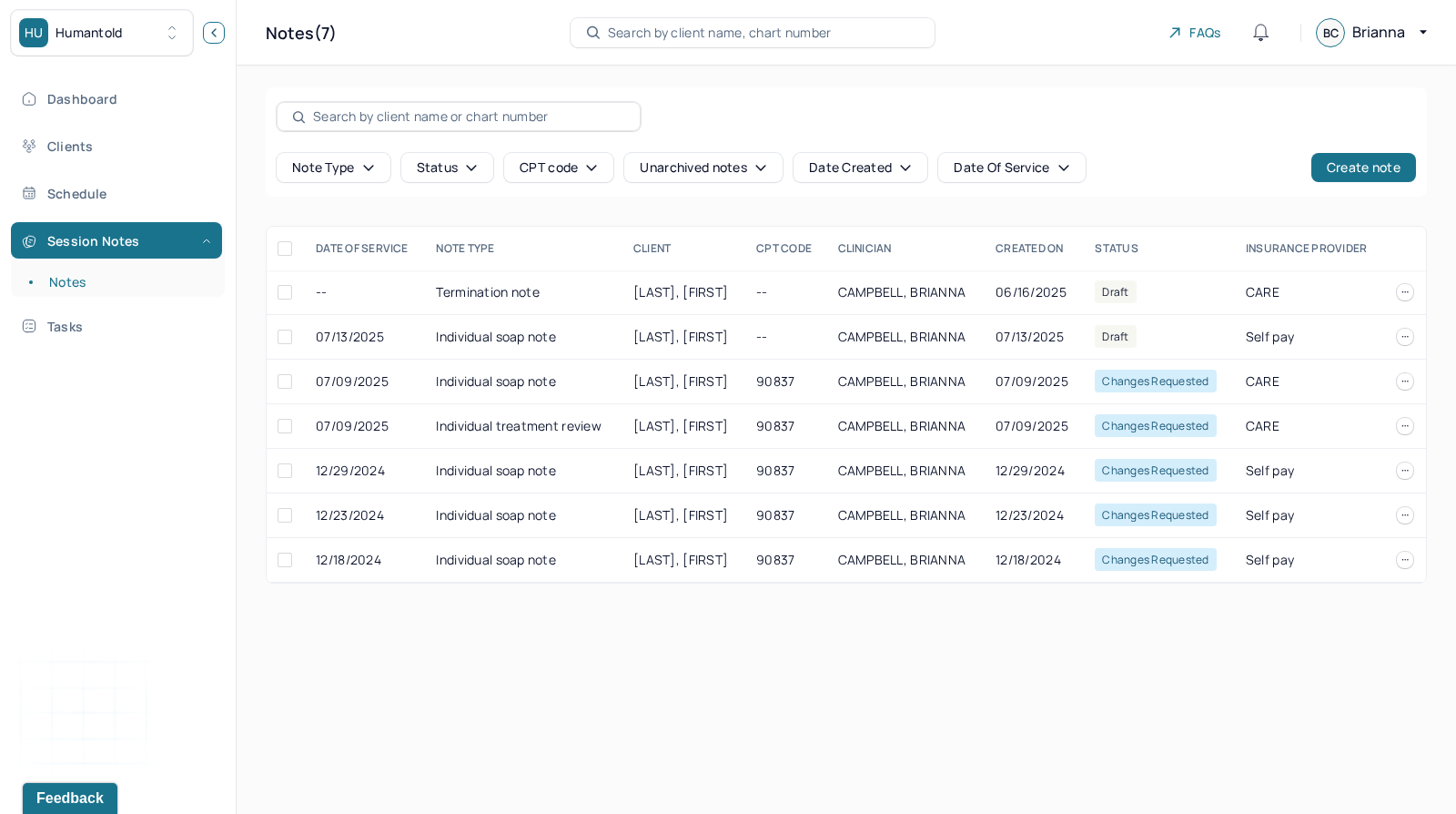 click at bounding box center (214, 33) 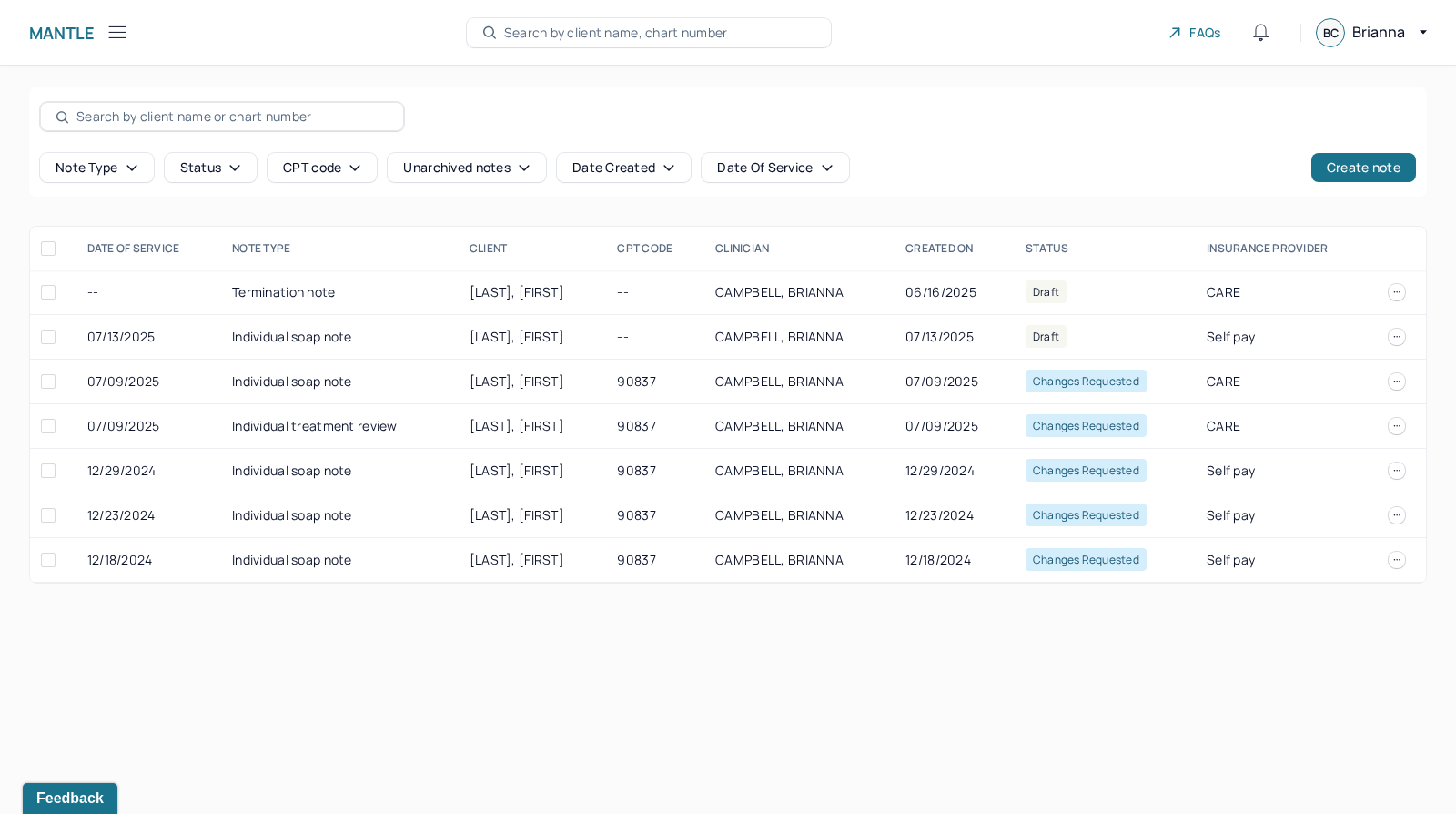 click on "Note type     Status     CPT code     Unarchived notes     Date Created     Date Of Service     Create note" at bounding box center [728, 142] 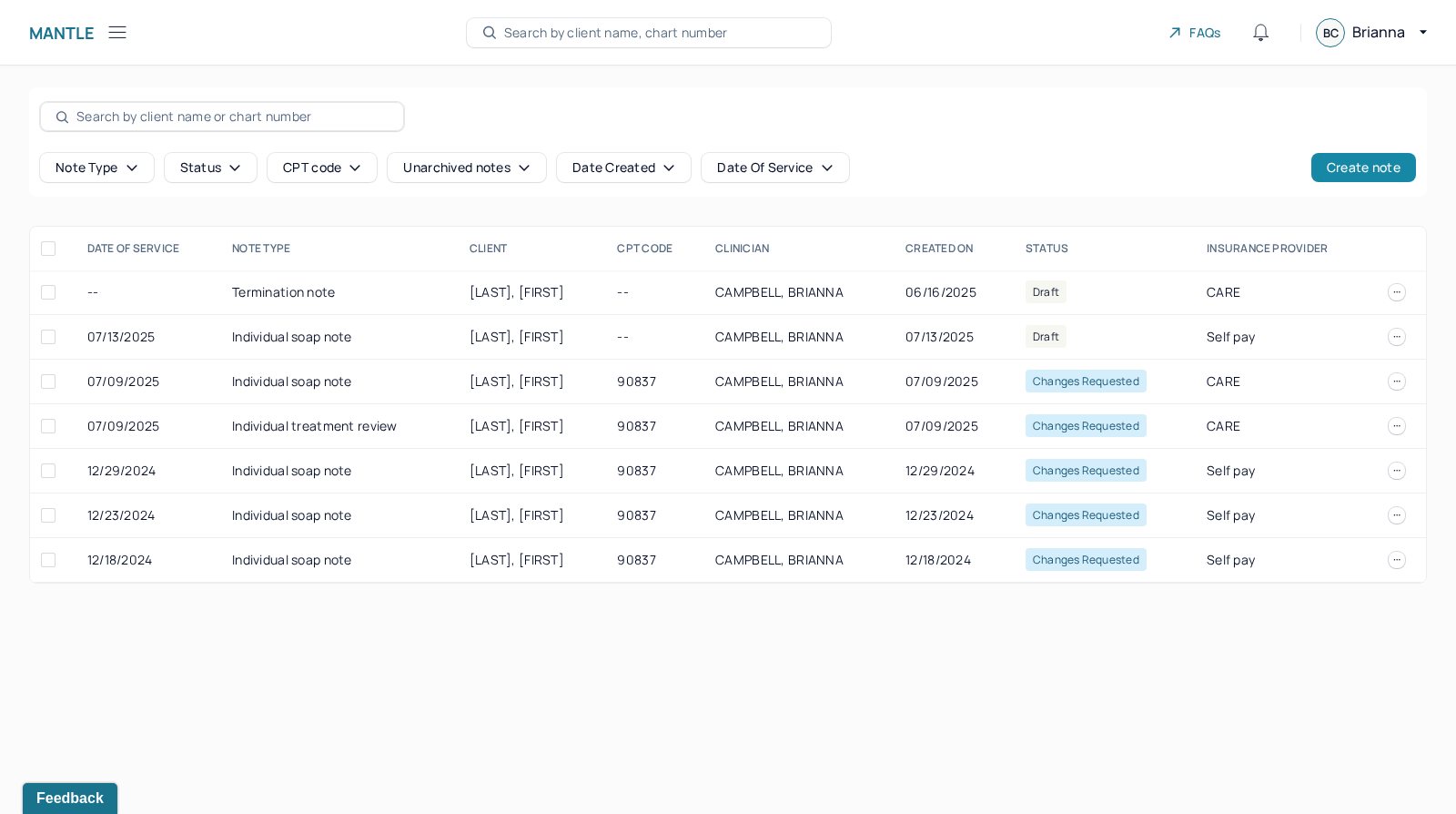 click on "Create note" at bounding box center (1363, 168) 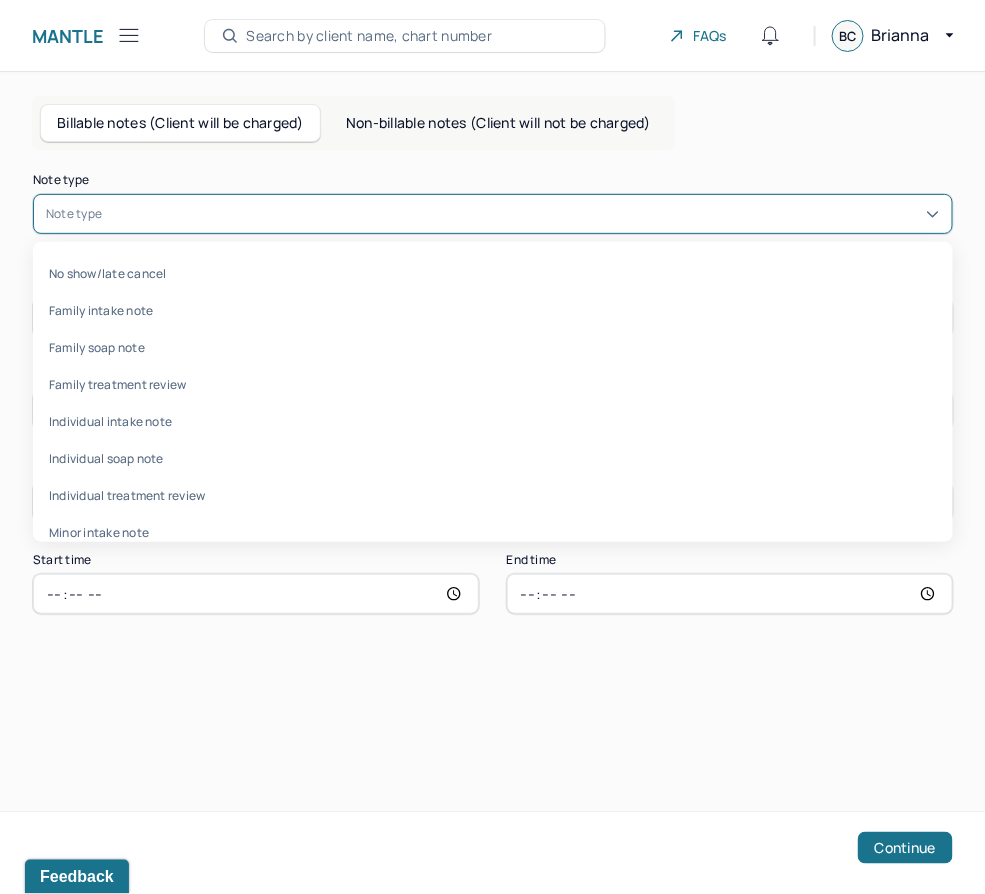 click at bounding box center (522, 214) 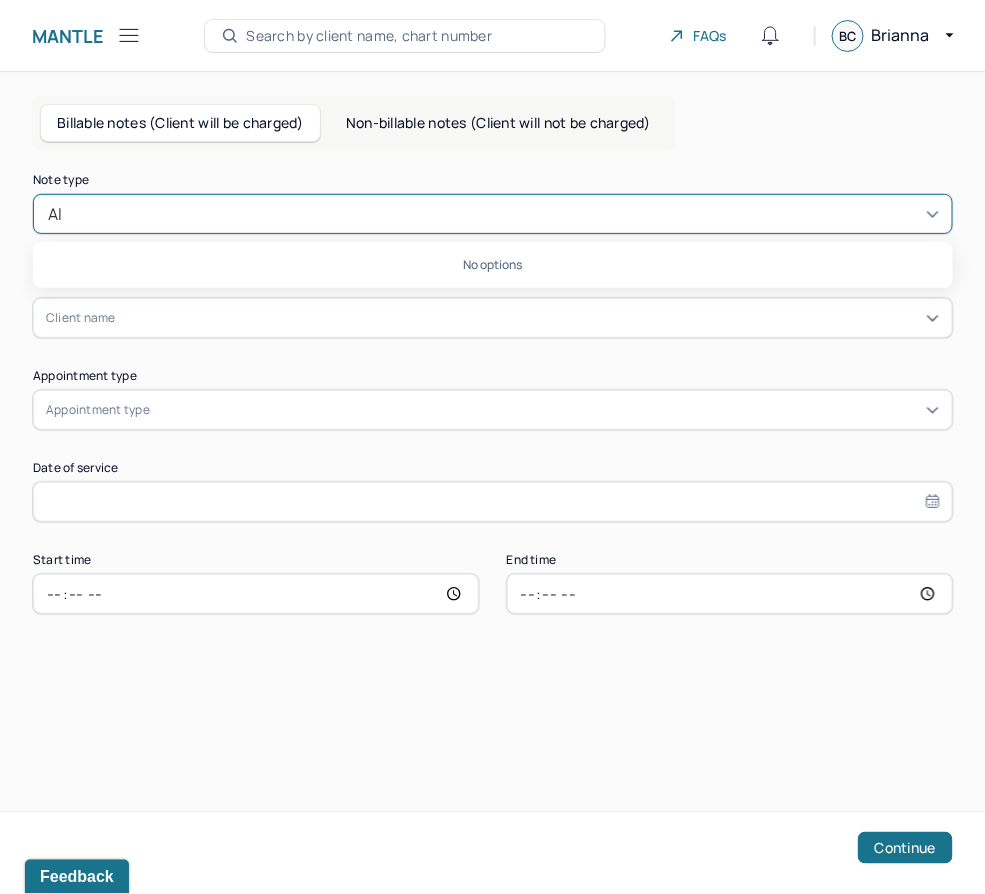 type on "A" 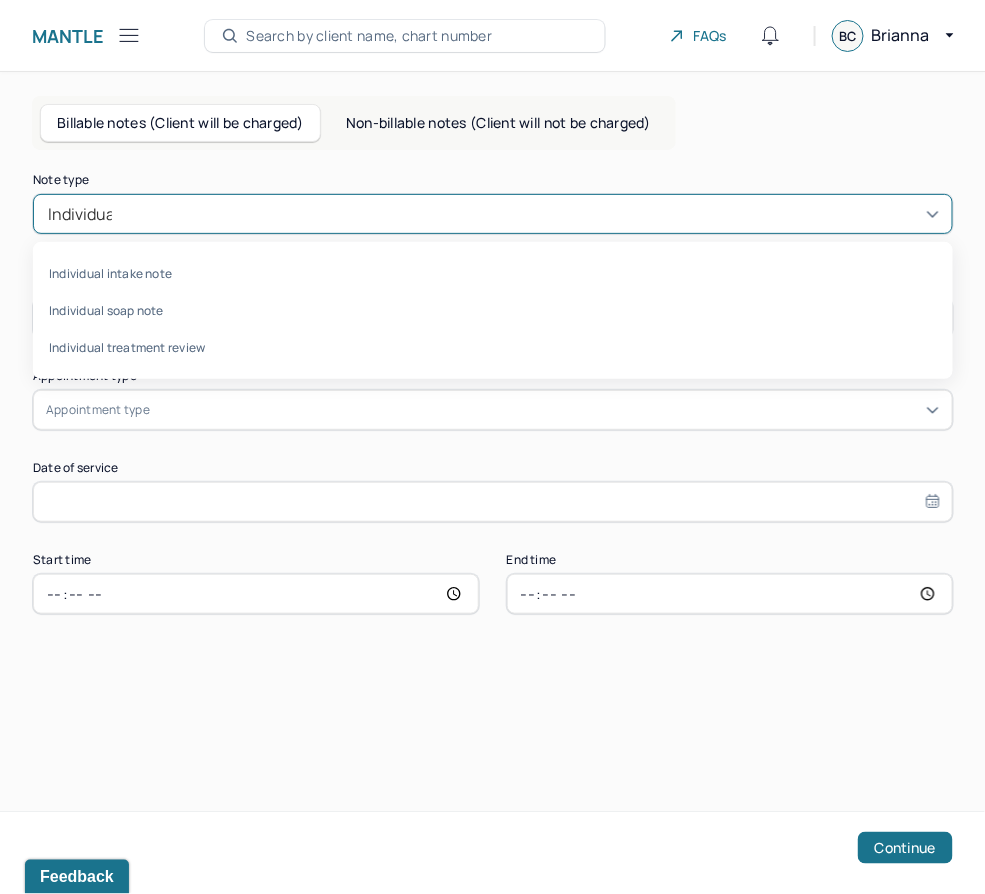 type on "Individual" 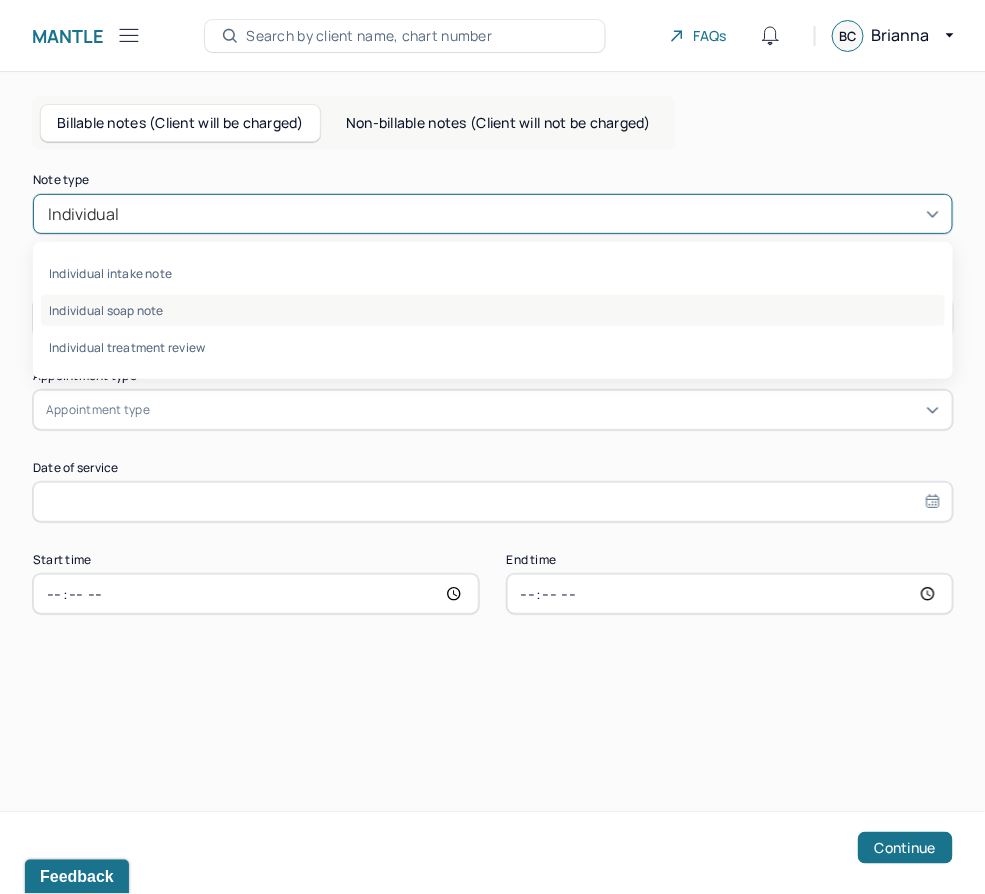 click on "Individual soap note" at bounding box center (493, 310) 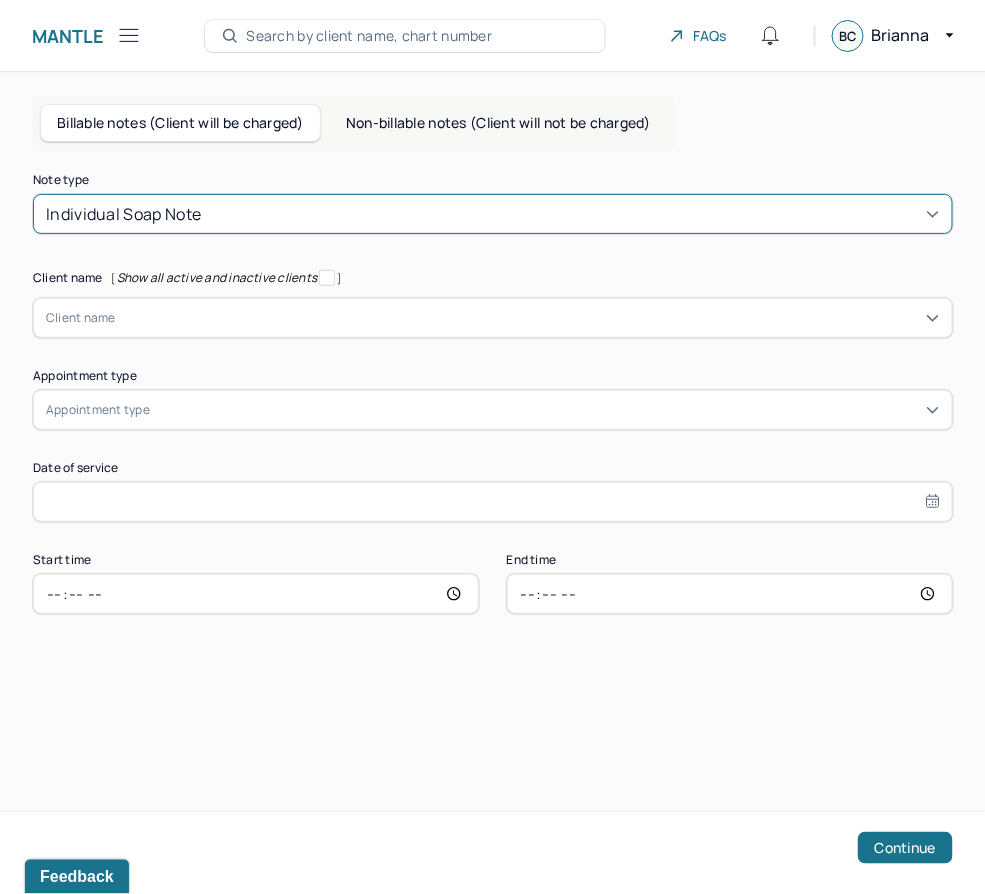 click at bounding box center (528, 318) 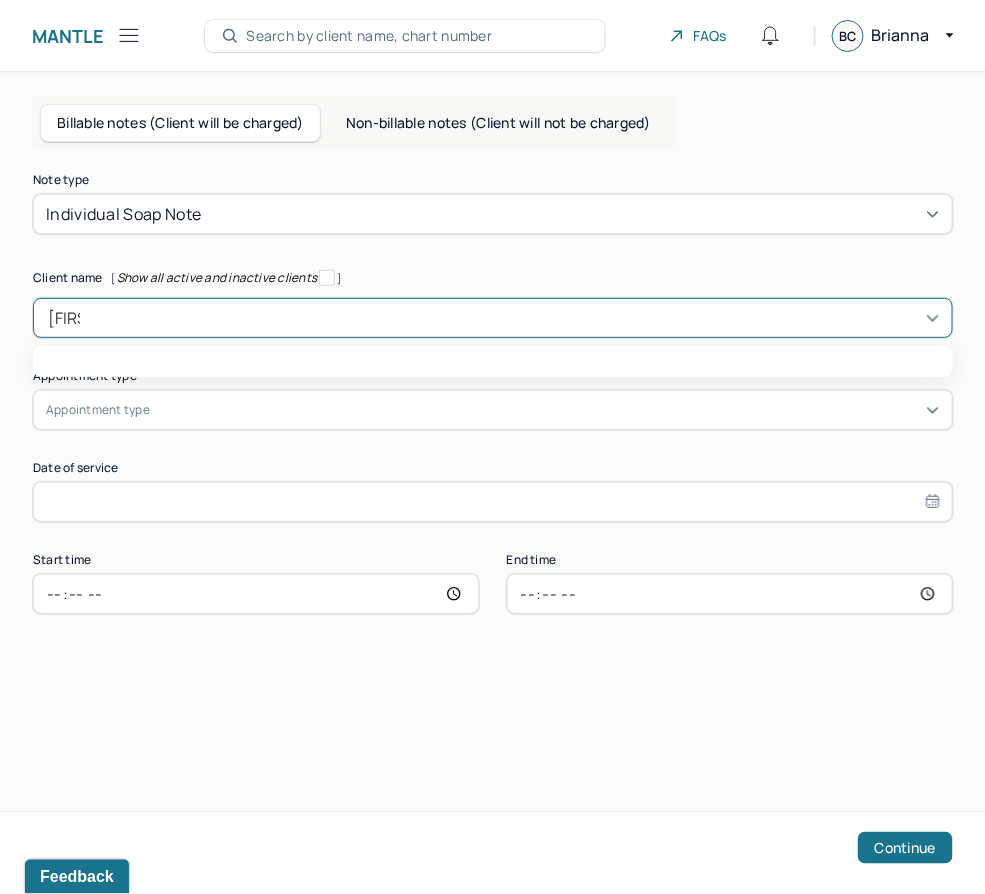 type on "[NAME]" 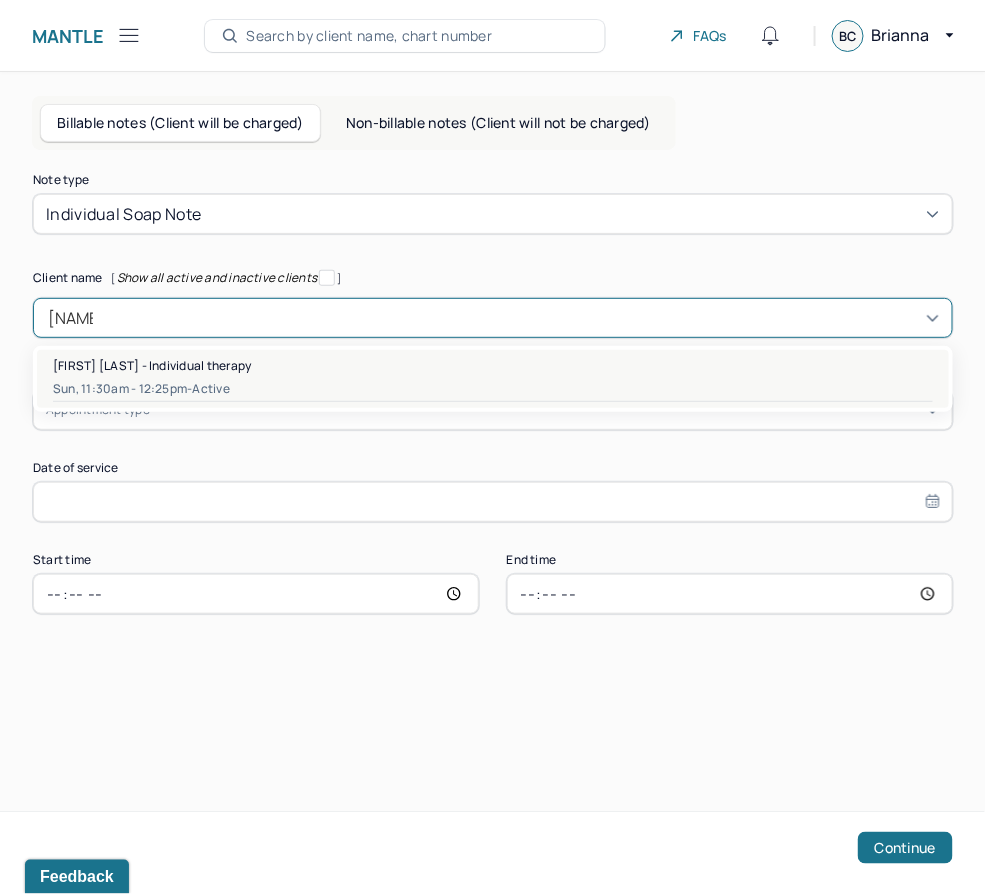 click on "Sun, 11:30am - 12:25pm  -  active" at bounding box center (493, 389) 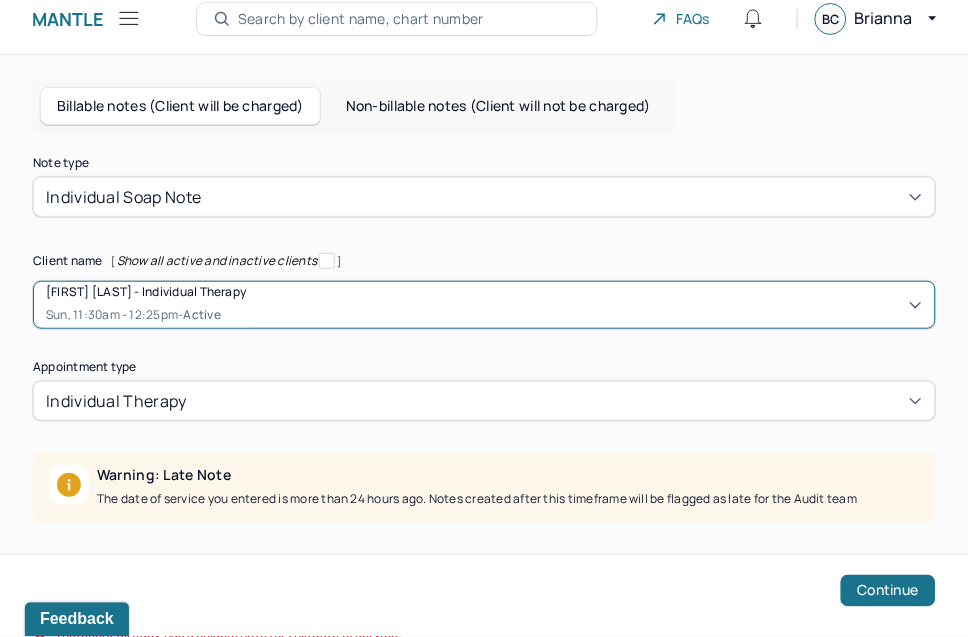 scroll, scrollTop: 274, scrollLeft: 0, axis: vertical 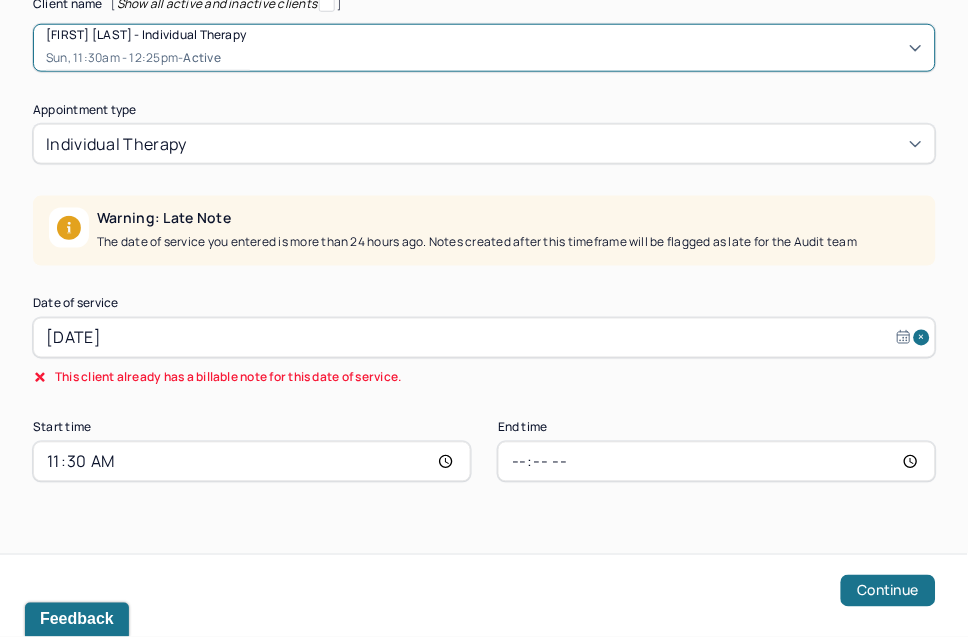 click on "[DATE]" at bounding box center [484, 338] 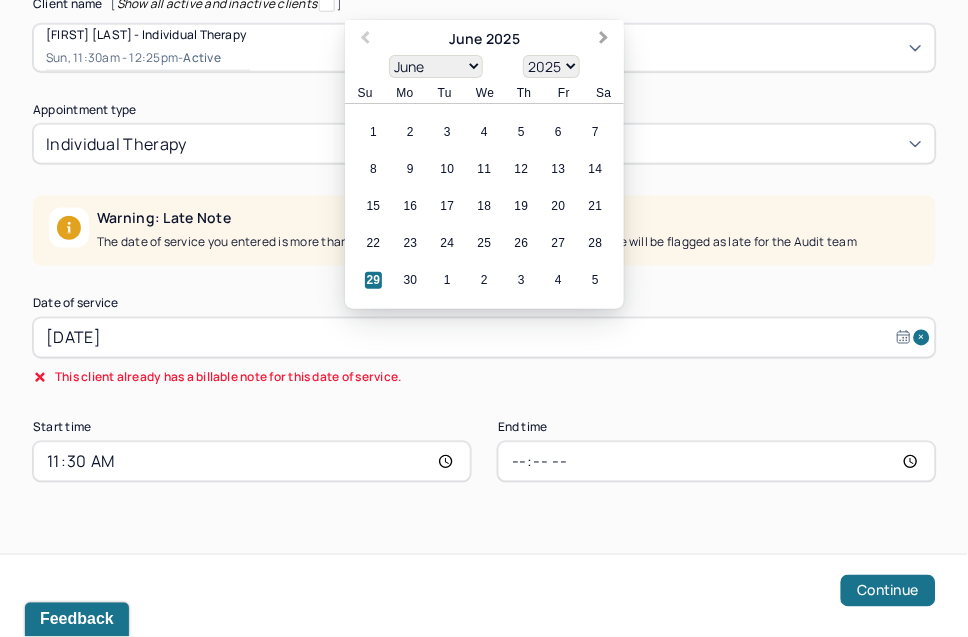click on "Next Month" at bounding box center [606, 41] 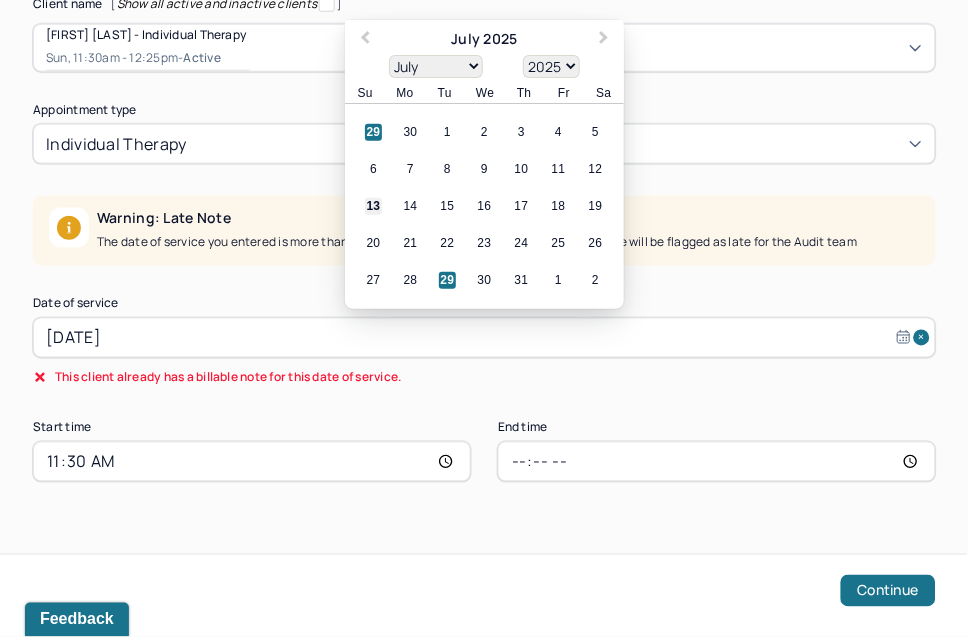 click on "13" at bounding box center (373, 207) 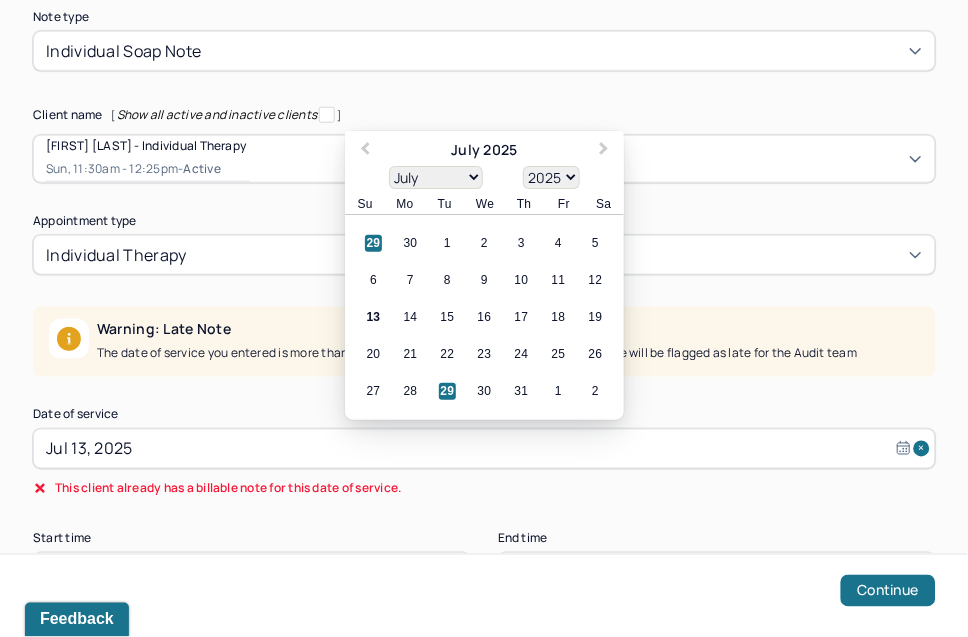 scroll, scrollTop: 141, scrollLeft: 0, axis: vertical 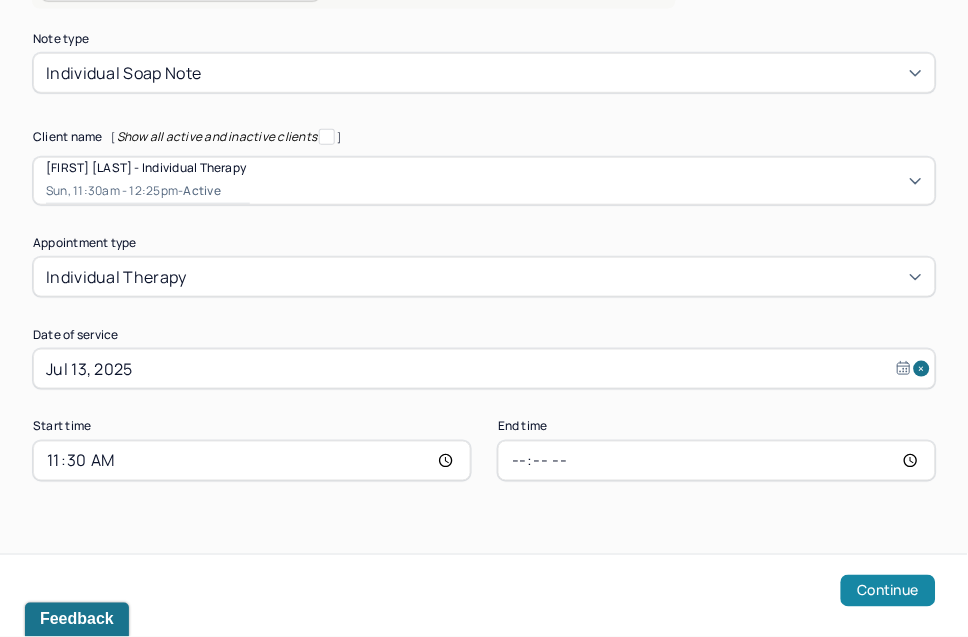 click on "Continue" at bounding box center [888, 591] 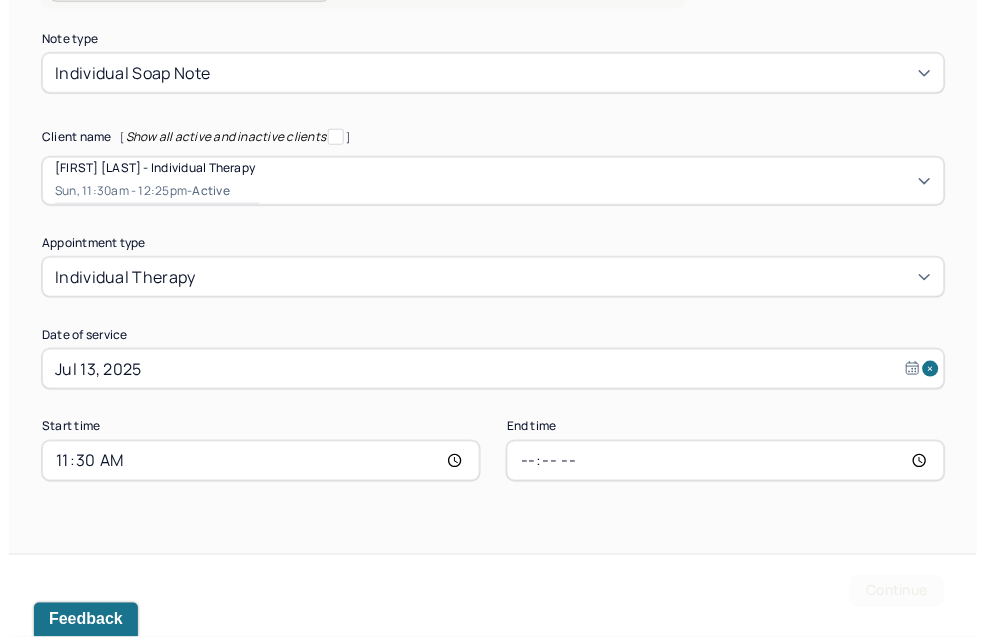 scroll, scrollTop: 0, scrollLeft: 0, axis: both 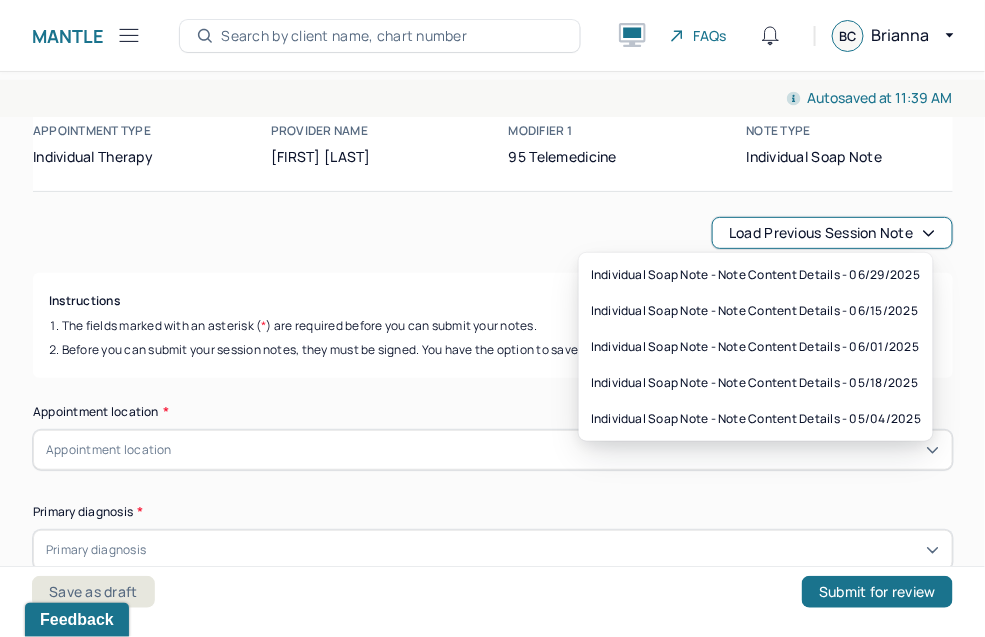 click on "Load previous session note" at bounding box center [832, 233] 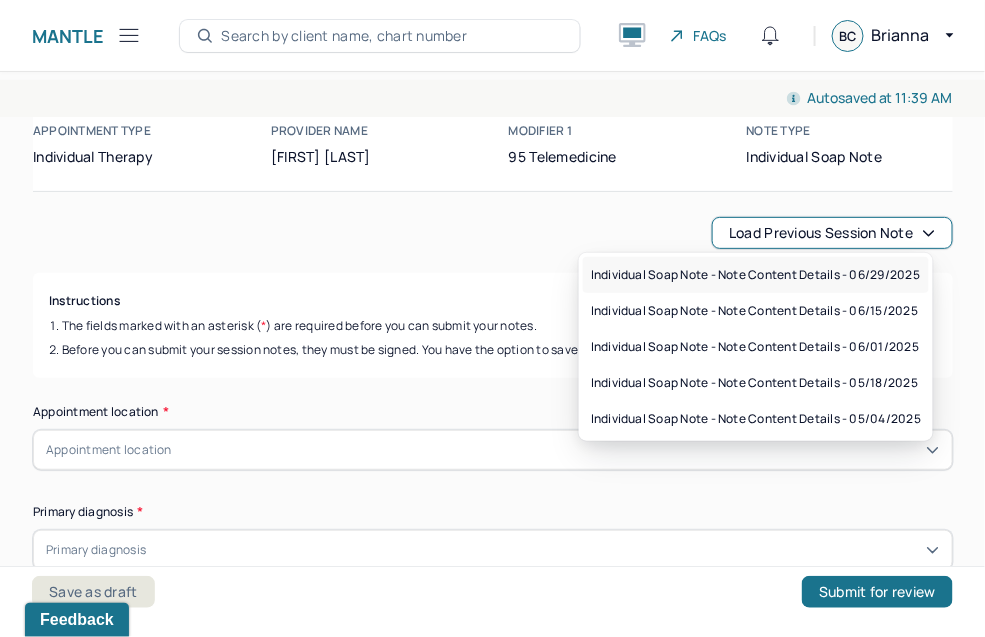 click on "Individual soap note   - Note content Details -   06/29/2025" at bounding box center [755, 275] 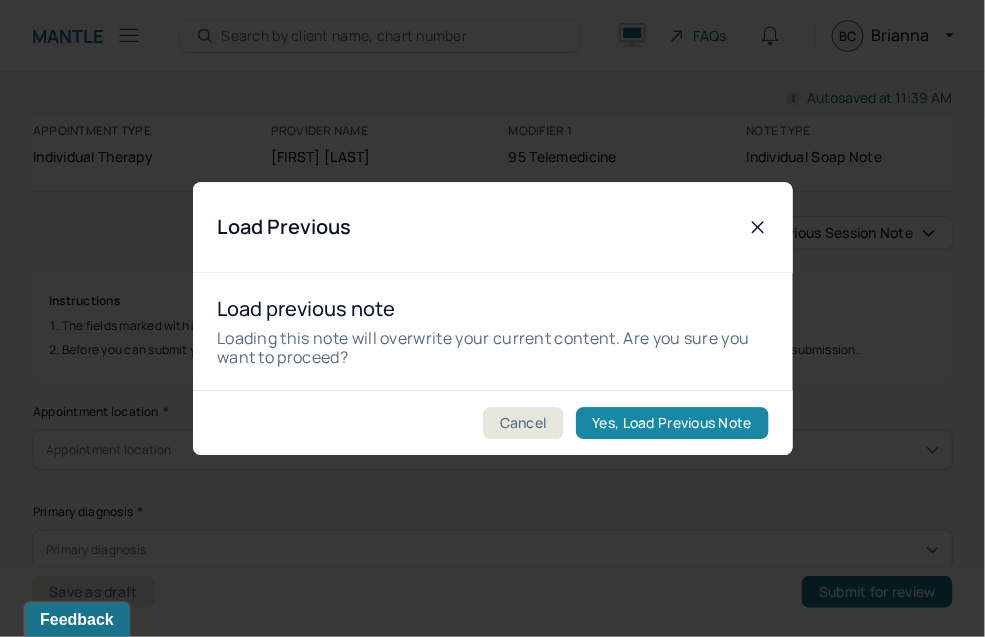 click on "Yes, Load Previous Note" at bounding box center [671, 423] 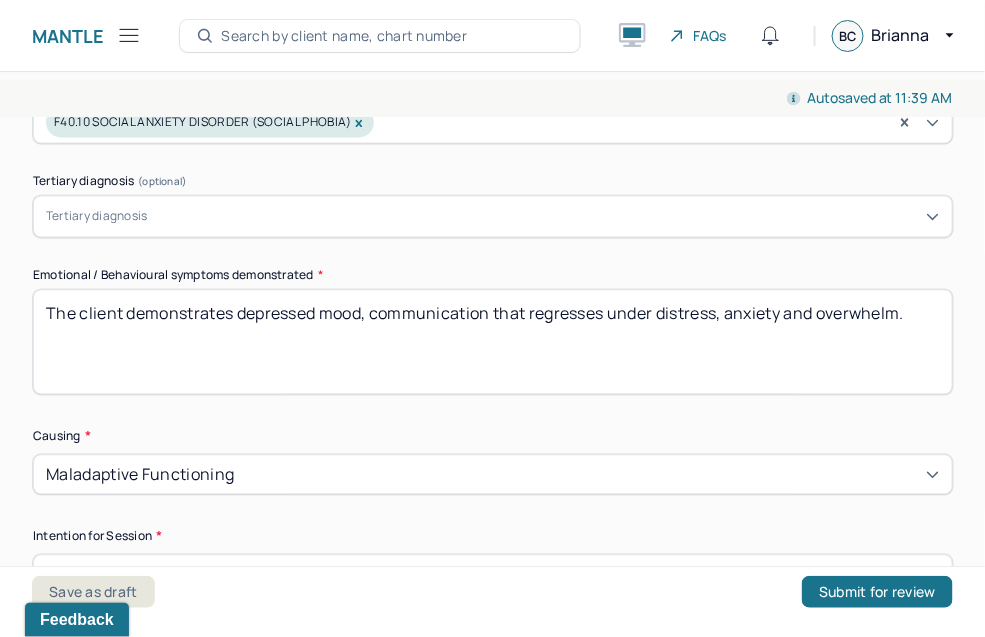 scroll, scrollTop: 1000, scrollLeft: 0, axis: vertical 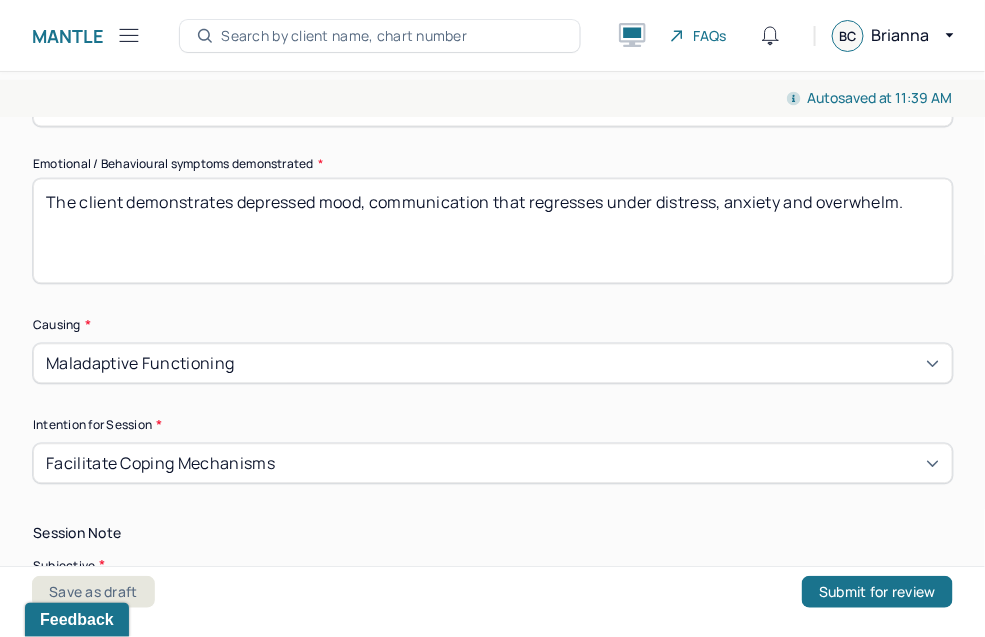 drag, startPoint x: 921, startPoint y: 216, endPoint x: 235, endPoint y: 256, distance: 687.16516 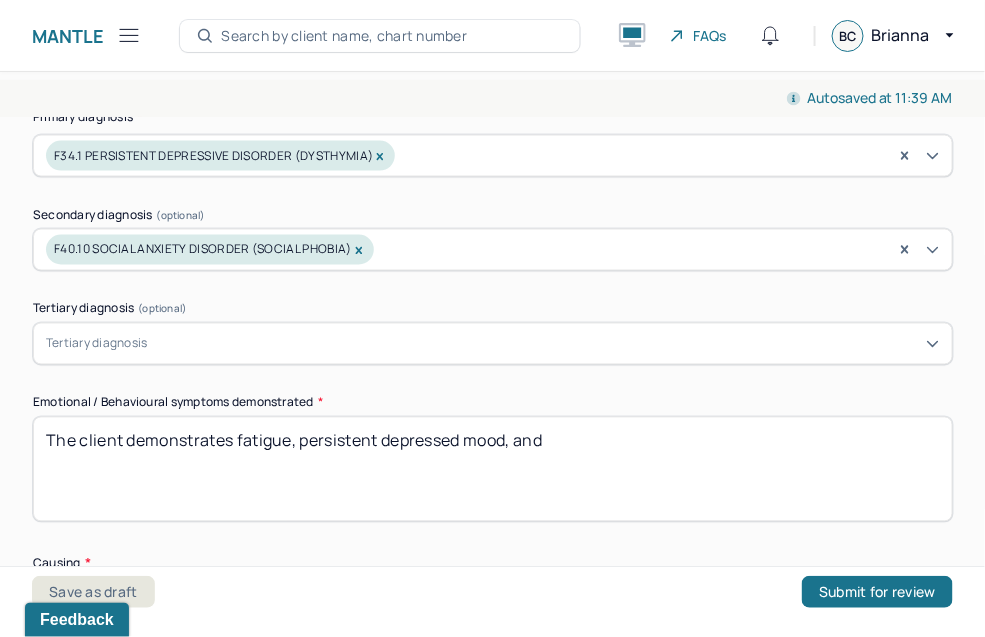 scroll, scrollTop: 777, scrollLeft: 0, axis: vertical 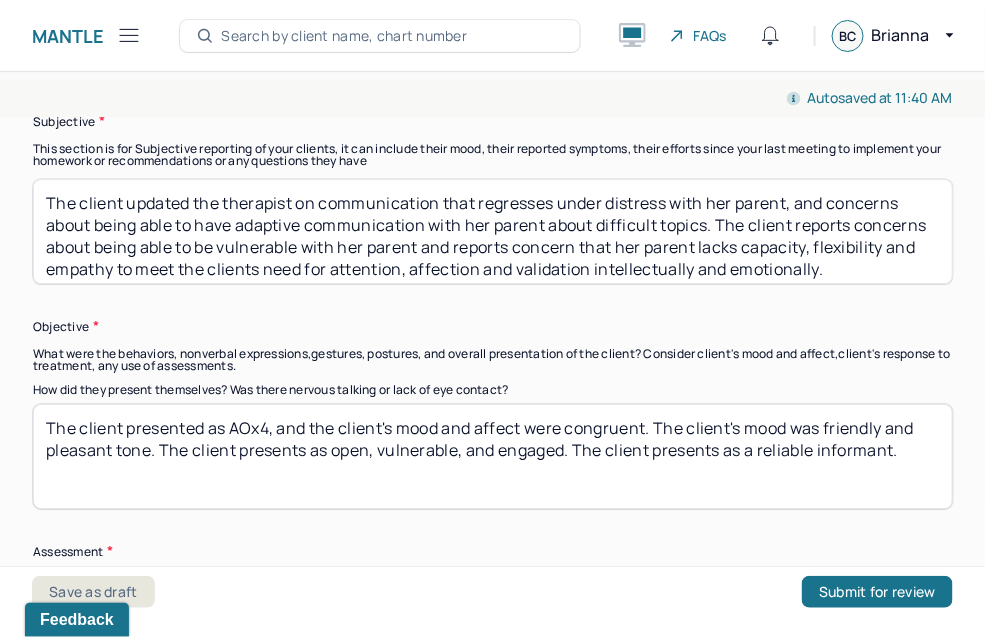 type on "The client demonstrates fatigue, persistent depressed mood, and communication that regresses under distress." 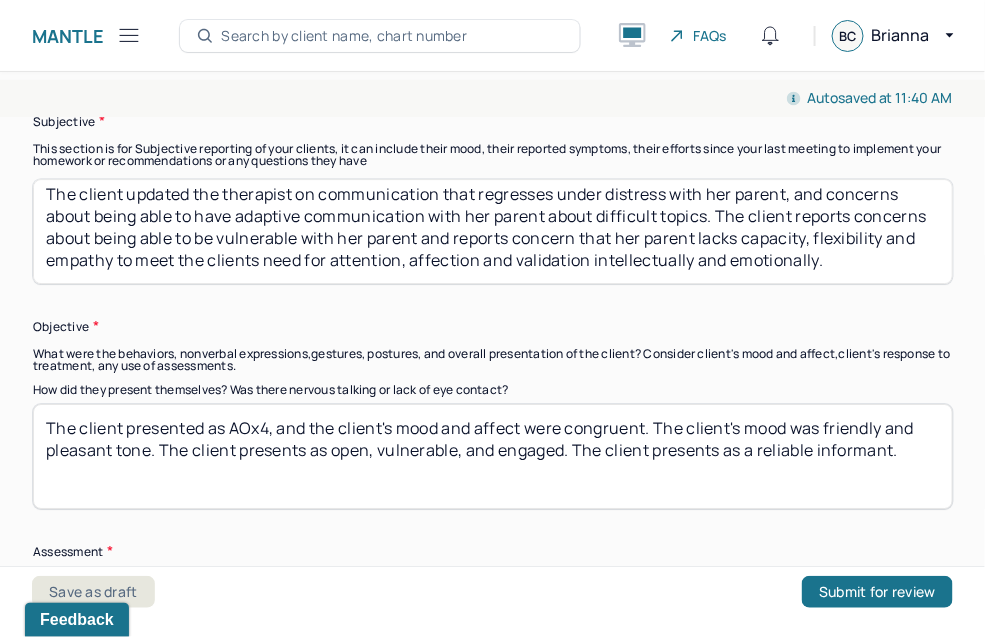 scroll, scrollTop: 0, scrollLeft: 0, axis: both 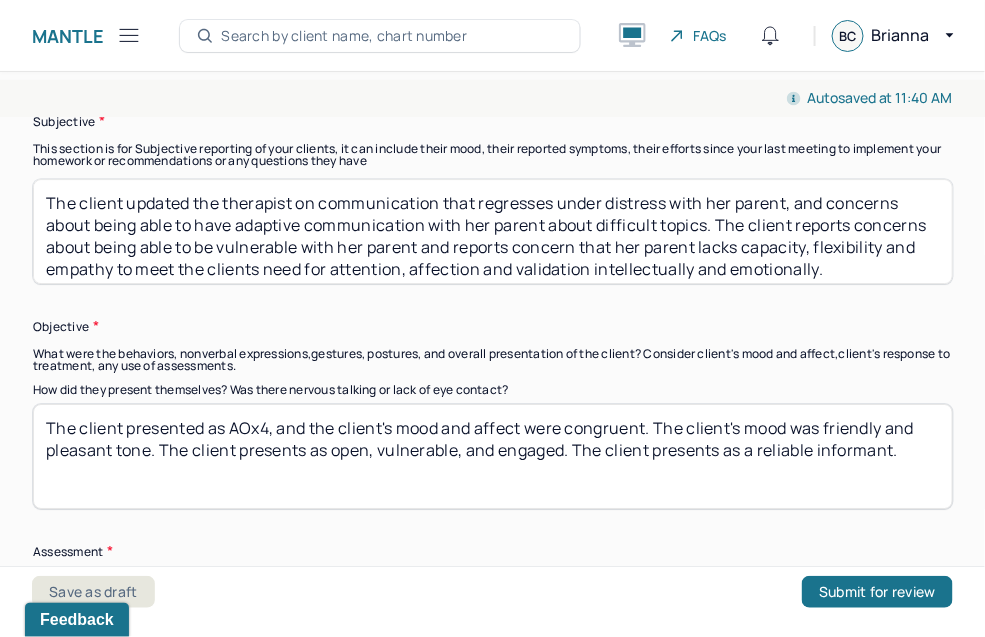 drag, startPoint x: 381, startPoint y: 255, endPoint x: 742, endPoint y: 205, distance: 364.44617 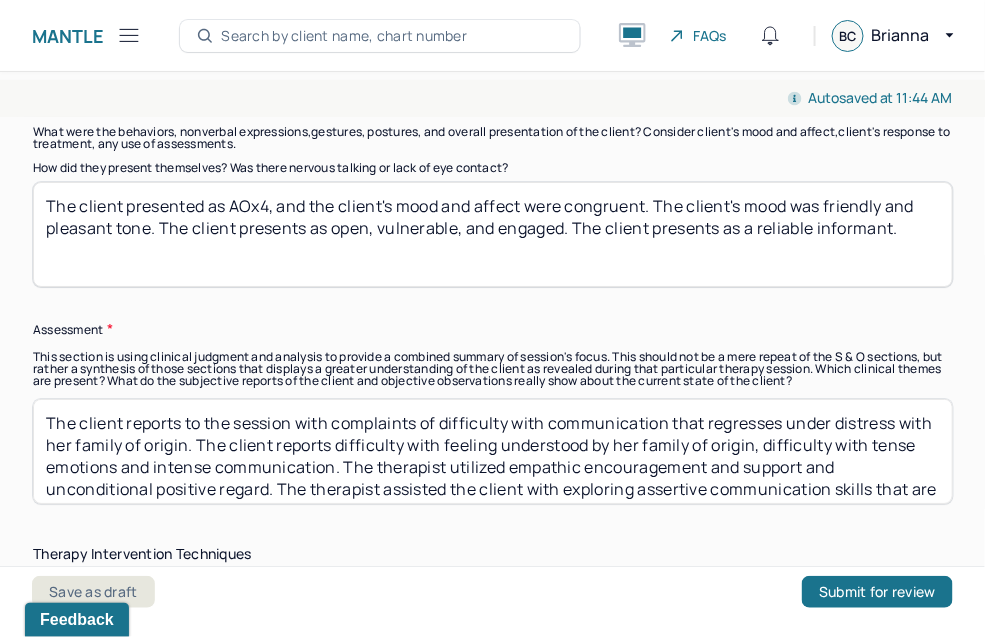 type on "The client updated the therapist on communication that regresses under distress with her mother-in-law and difficulty with reaching compromise, and navigating conflict without injury to her relationship with her loved ones and in-laws." 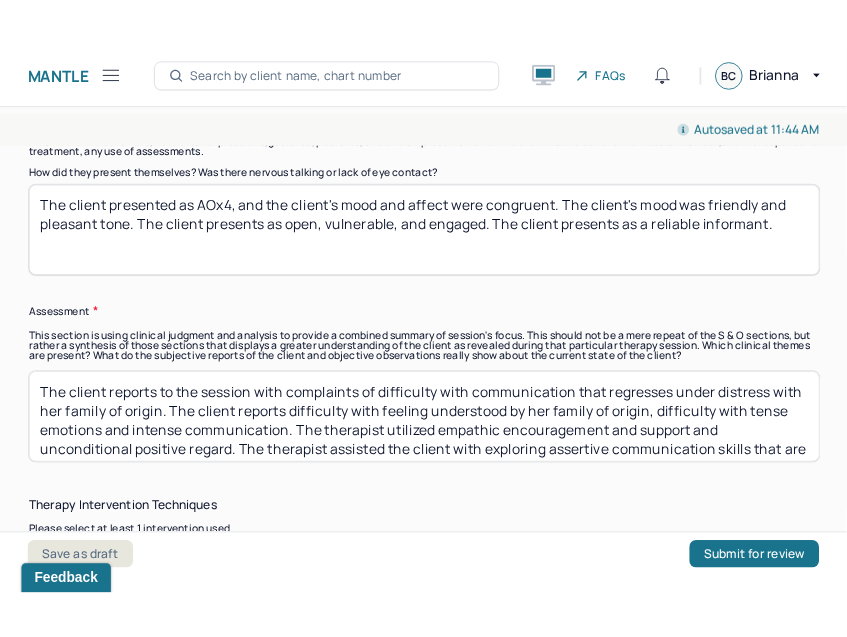 scroll, scrollTop: 1695, scrollLeft: 0, axis: vertical 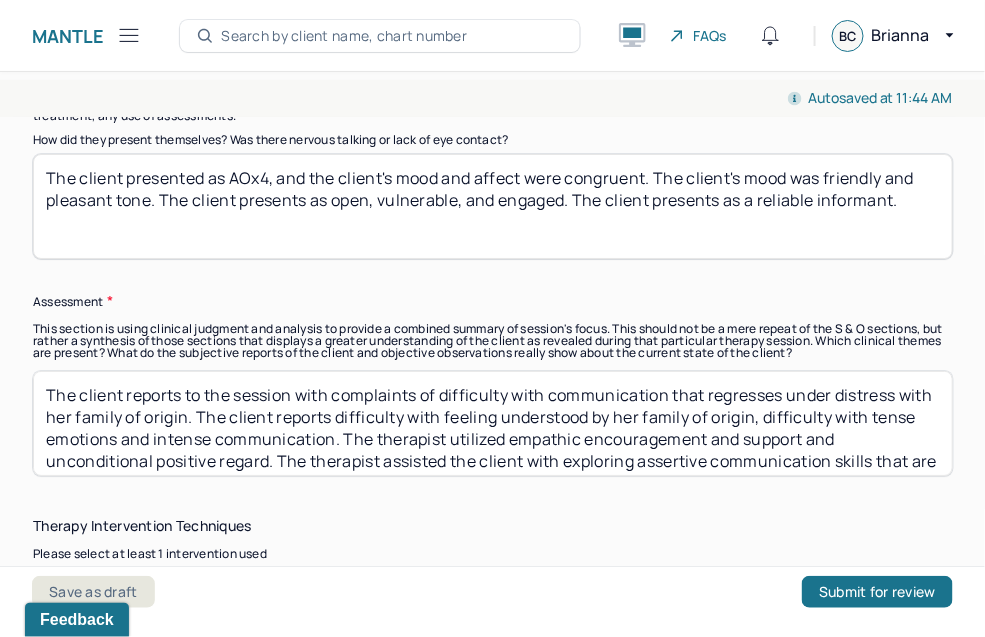 drag, startPoint x: 377, startPoint y: 297, endPoint x: 382, endPoint y: 332, distance: 35.35534 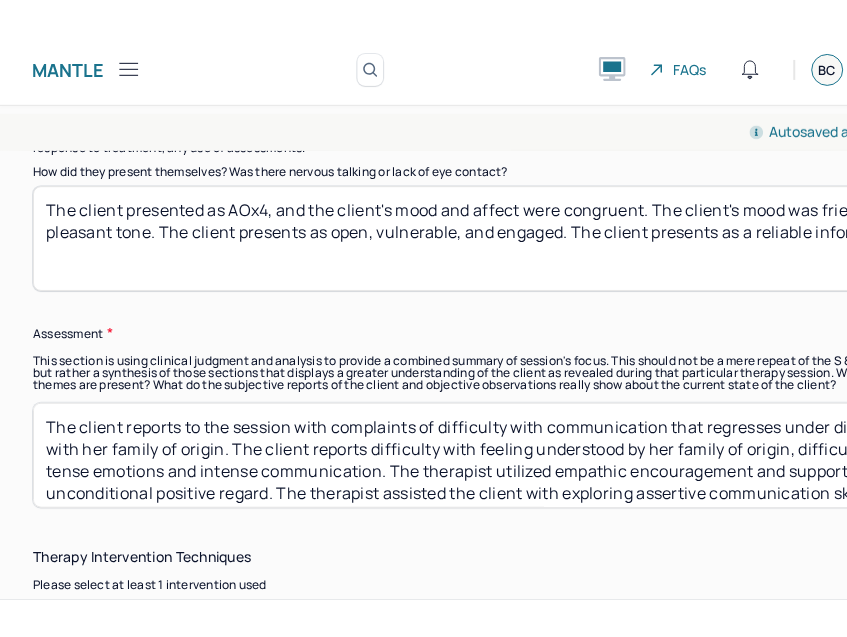 scroll, scrollTop: 1720, scrollLeft: 0, axis: vertical 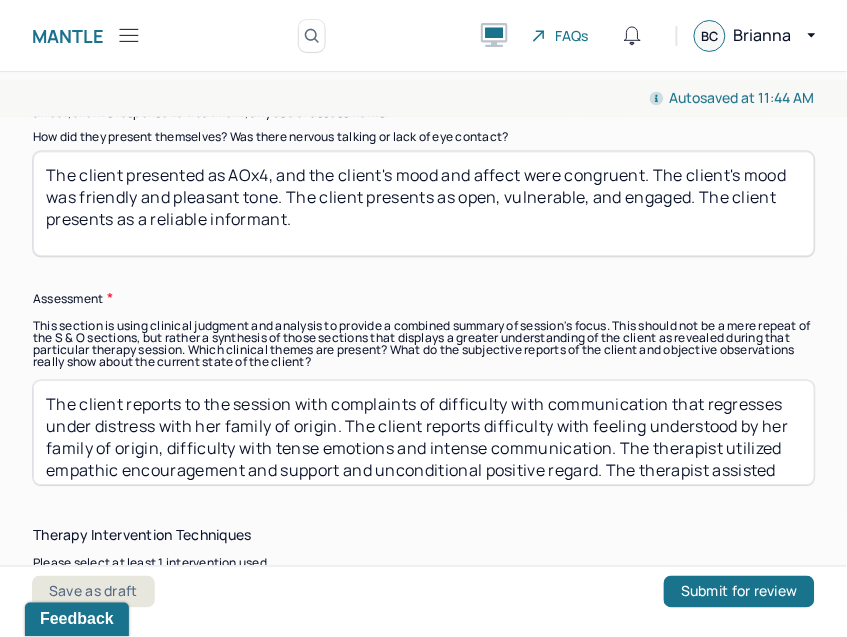 click on "The client presented as AOx4, and the client's mood and affect were congruent. The client's mood was friendly and pleasant tone. The client presents as open, vulnerable, and engaged. The client presents as a reliable informant." at bounding box center [424, 204] 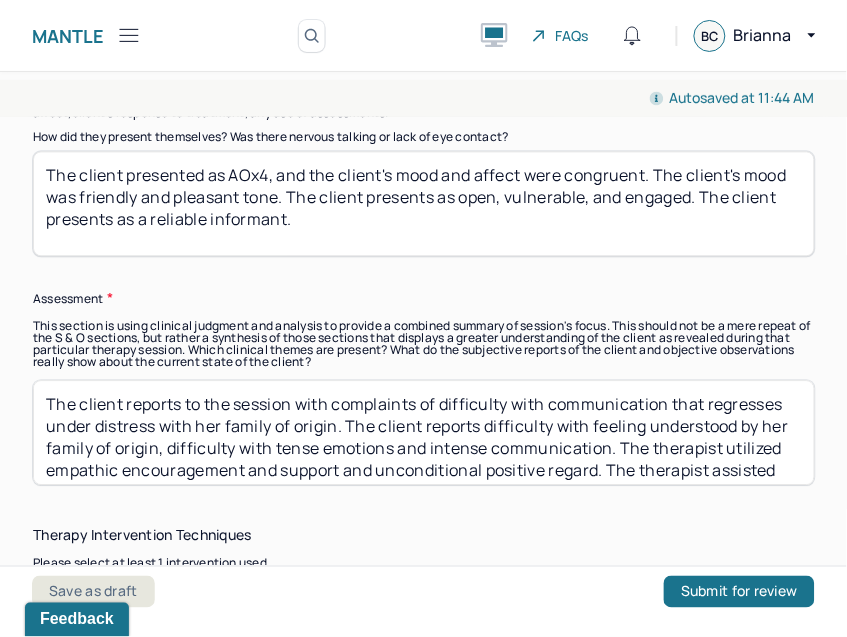 drag, startPoint x: 325, startPoint y: 197, endPoint x: 188, endPoint y: 195, distance: 137.0146 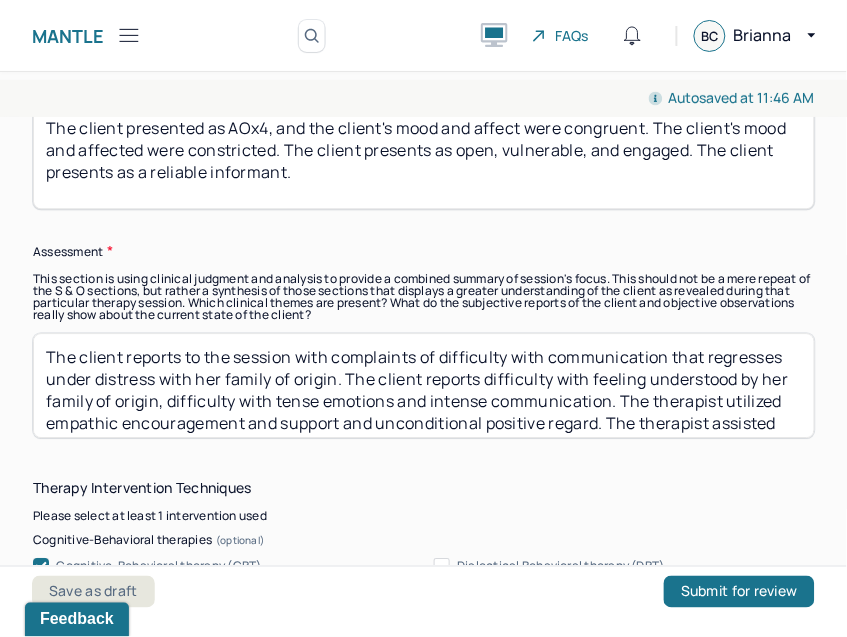 scroll, scrollTop: 1942, scrollLeft: 0, axis: vertical 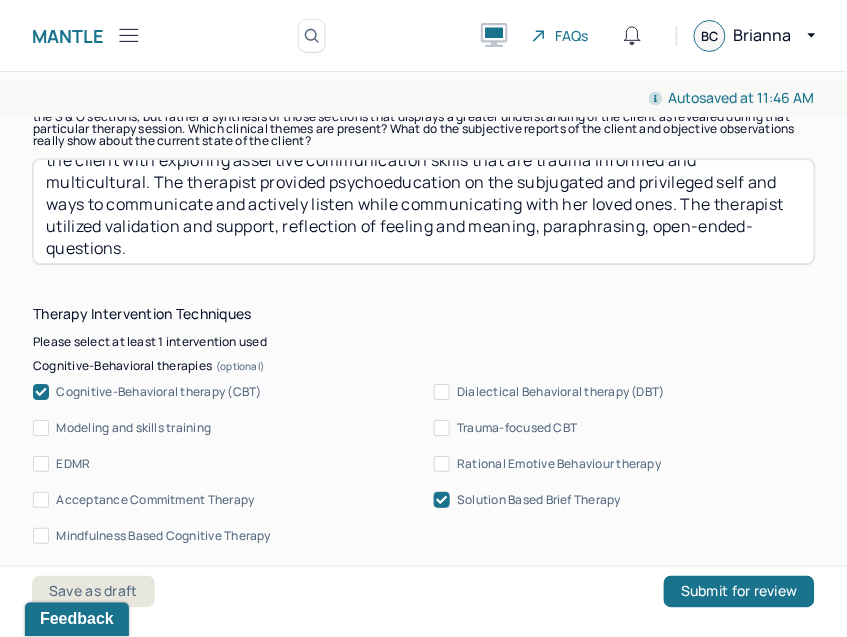 type on "The client presented as AOx4, and the client's mood and affect were congruent. The client's mood and affected were constricted. The client presents as open, vulnerable, and engaged. The client presents as a reliable informant." 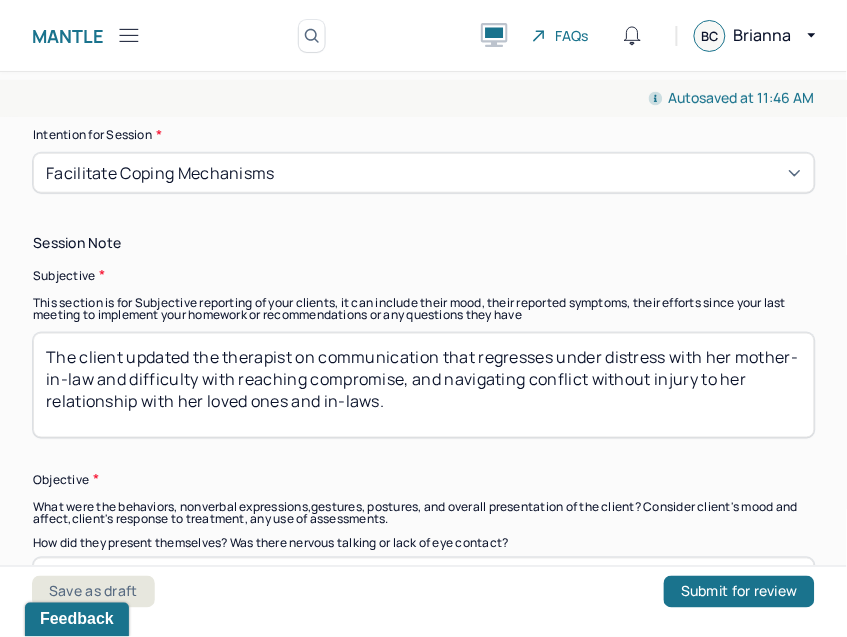 scroll, scrollTop: 3251, scrollLeft: 0, axis: vertical 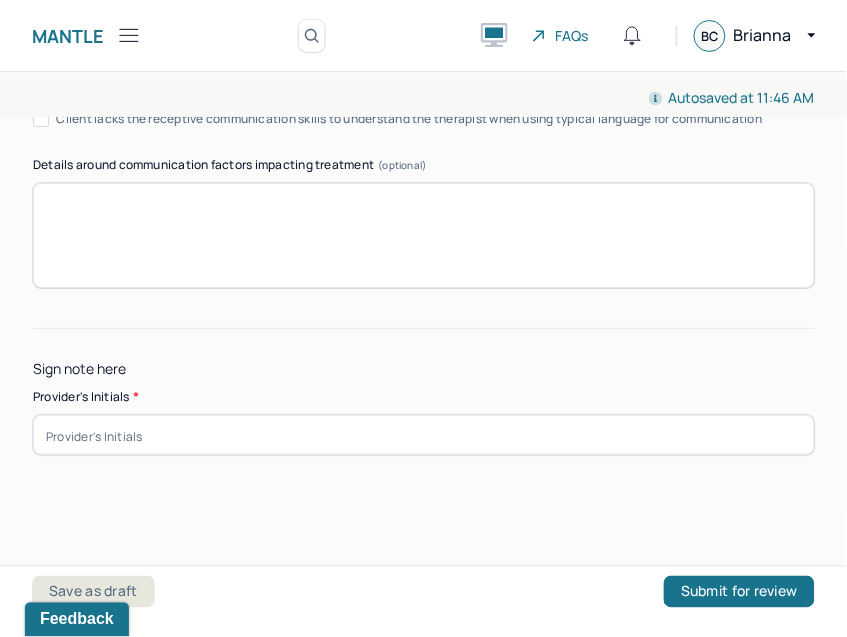 drag, startPoint x: 373, startPoint y: 247, endPoint x: 333, endPoint y: 301, distance: 67.20119 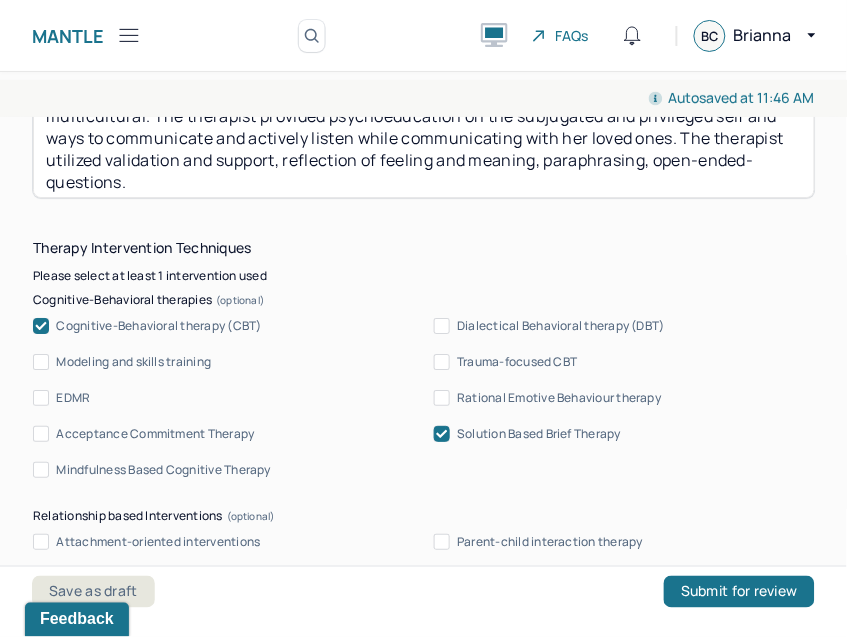scroll, scrollTop: 1934, scrollLeft: 0, axis: vertical 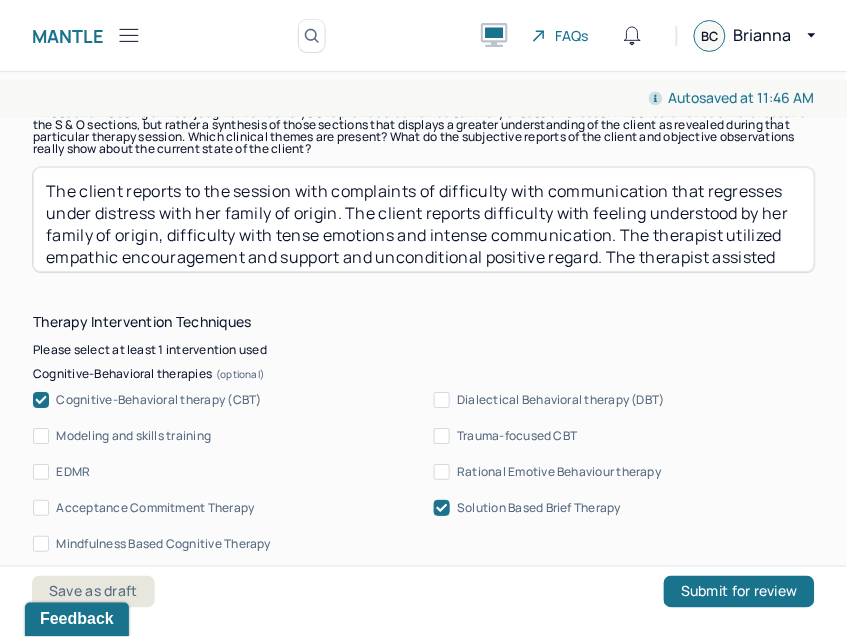drag, startPoint x: 351, startPoint y: 245, endPoint x: 184, endPoint y: 210, distance: 170.62825 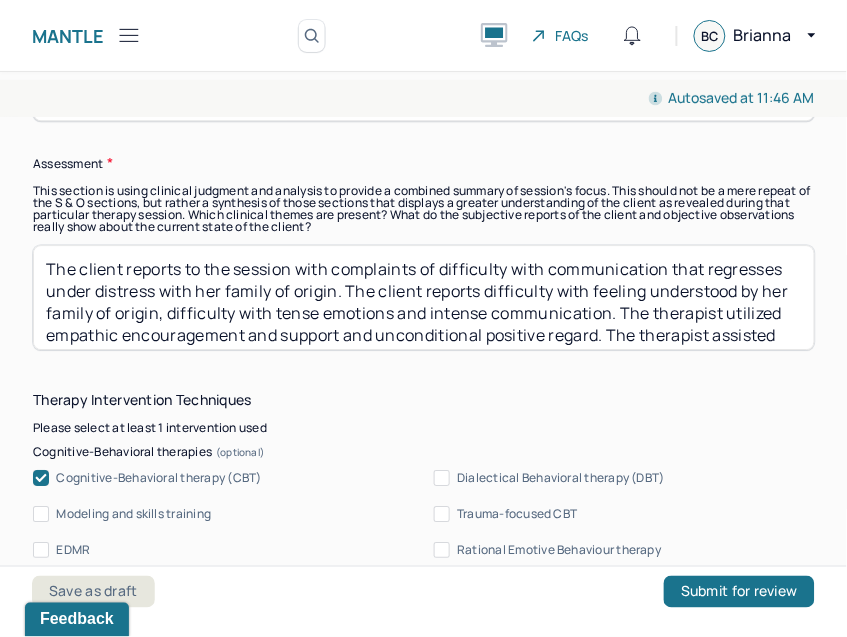 scroll, scrollTop: 1934, scrollLeft: 0, axis: vertical 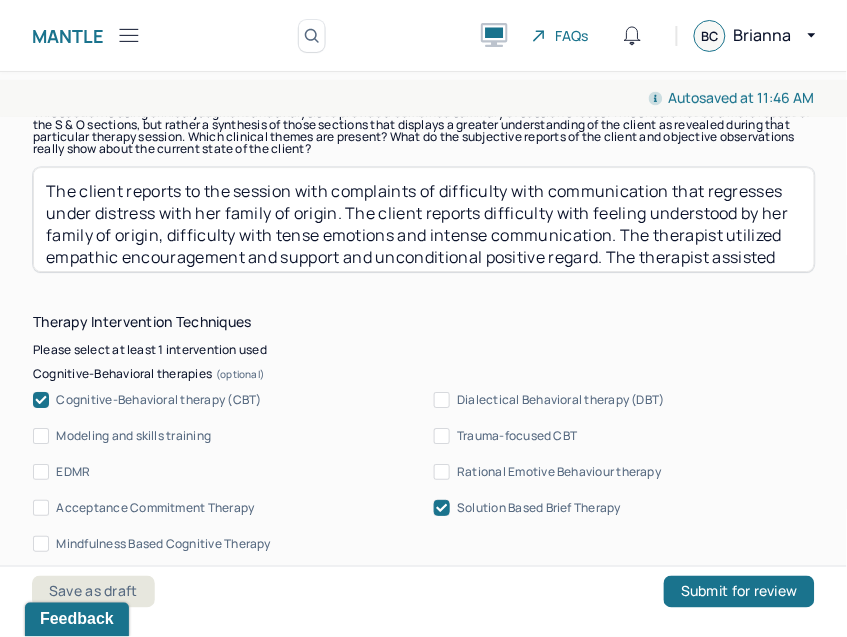 click on "The client reports to the session with complaints of difficulty with communication that regresses under distress with her family of origin. The client reports difficulty with feeling understood by her family of origin, difficulty with tense emotions and intense communication. The therapist utilized empathic encouragement and support and unconditional positive regard. The therapist assisted the client with exploring assertive communication skills that are trauma informed and multicultural. The therapist provided psychoeducation on the subjugated and privileged self and ways to communicate and actively listen while communicating with her loved ones. The therapist utilized validation and support, reflection of feeling and meaning, paraphrasing, open-ended-questions." at bounding box center [424, 219] 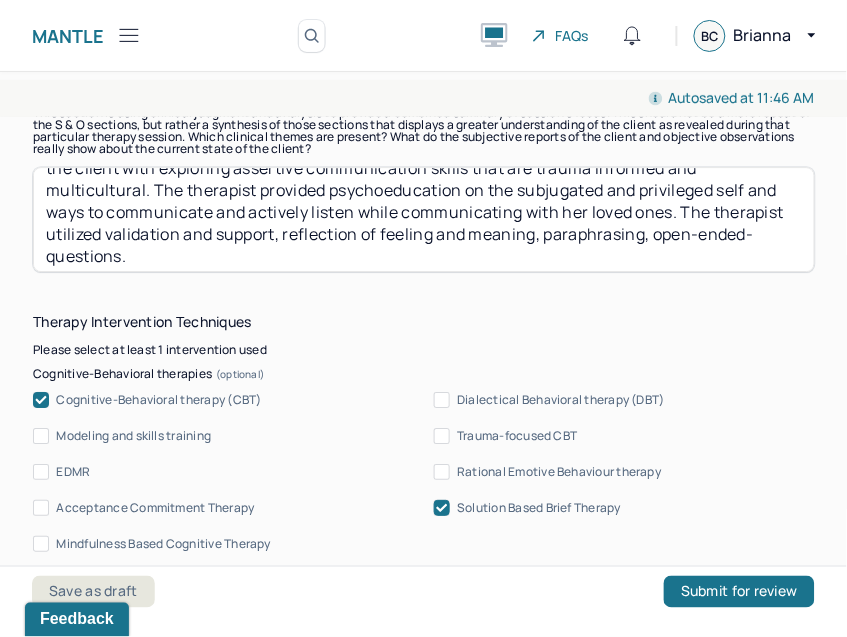 drag, startPoint x: 445, startPoint y: 184, endPoint x: 576, endPoint y: 297, distance: 173.00288 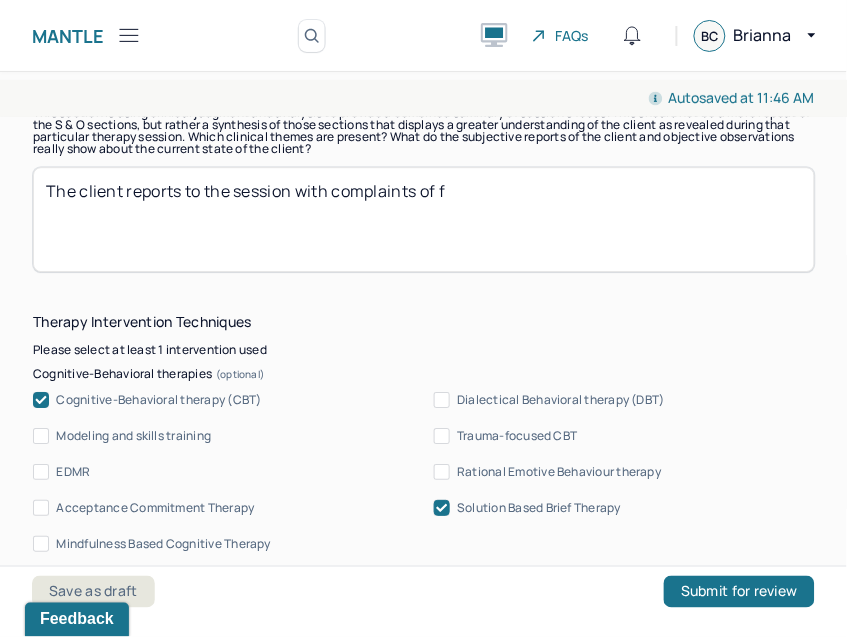 scroll, scrollTop: 0, scrollLeft: 0, axis: both 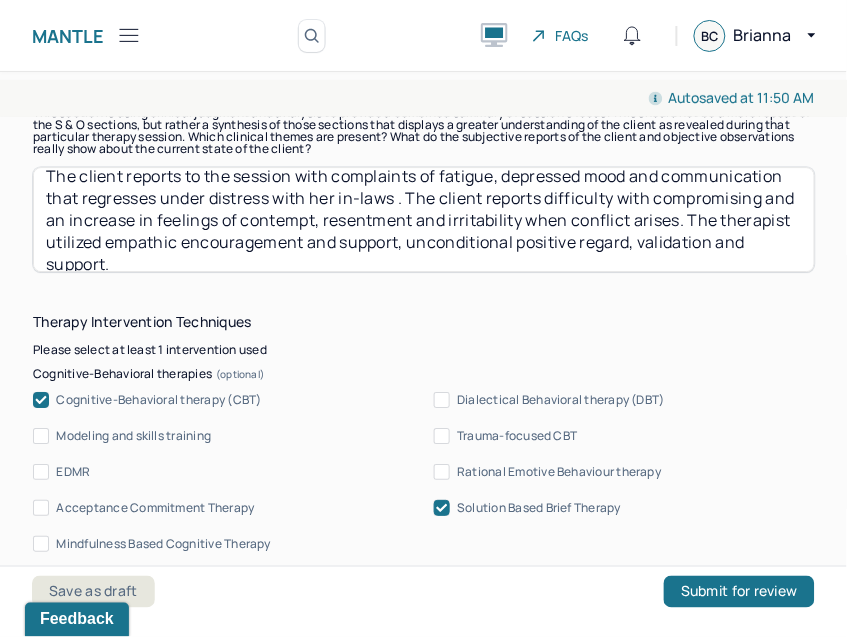 click on "The client reports to the session with complaints of fatigue, depressed mood and communication that regresses under distress with her in-laws . The client reports difficulty with compromising and an increase in feelings of contempt, resentment and irritability when conflict arises. The therapist utilized empathic encouragement and support, unconditional positive regard, validation and support." at bounding box center (424, 219) 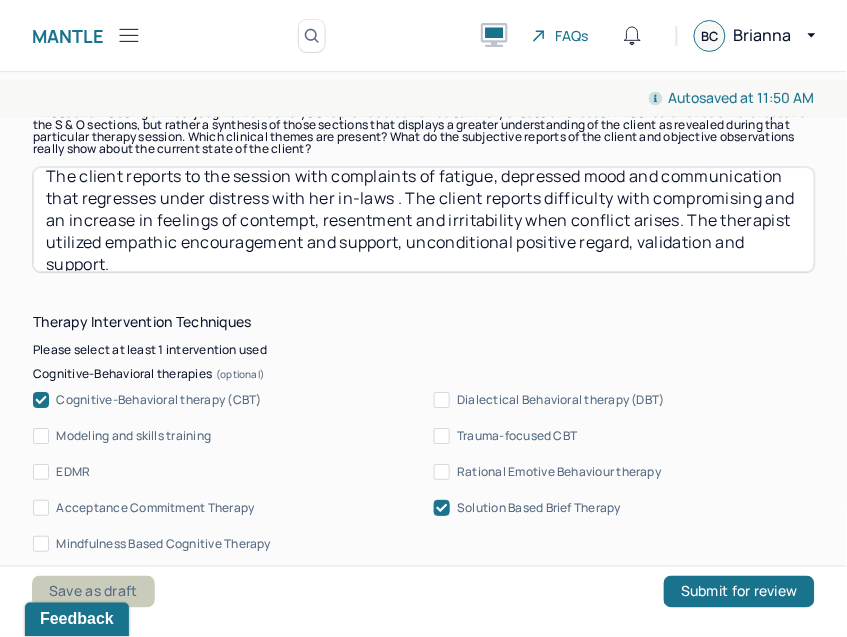 type on "The client reports to the session with complaints of fatigue, depressed mood and communication that regresses under distress with her in-laws . The client reports difficulty with compromising and an increase in feelings of contempt, resentment and irritability when conflict arises. The therapist utilized empathic encouragement and support, unconditional positive regard, validation and support." 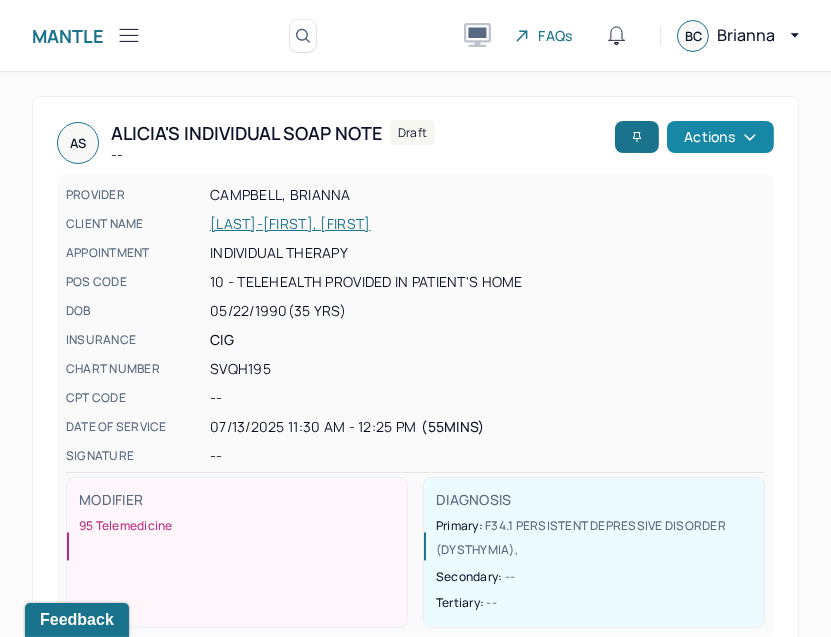 click on "Actions" at bounding box center [720, 137] 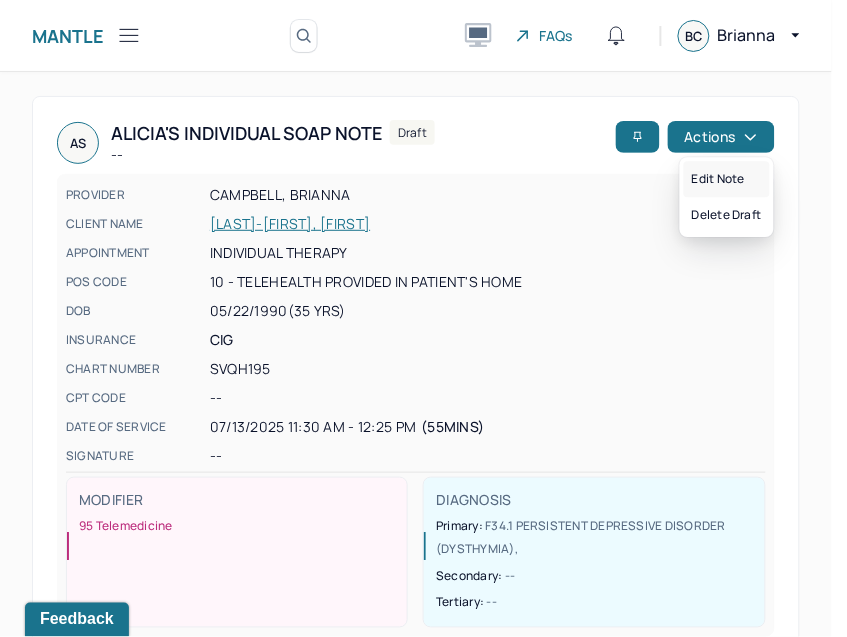 click on "Edit note" at bounding box center (727, 179) 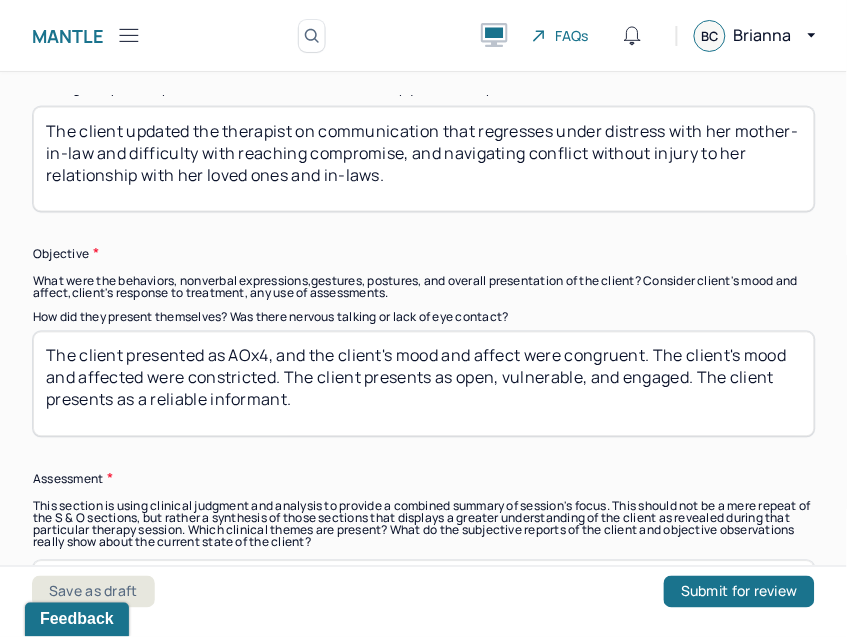 scroll, scrollTop: 1555, scrollLeft: 0, axis: vertical 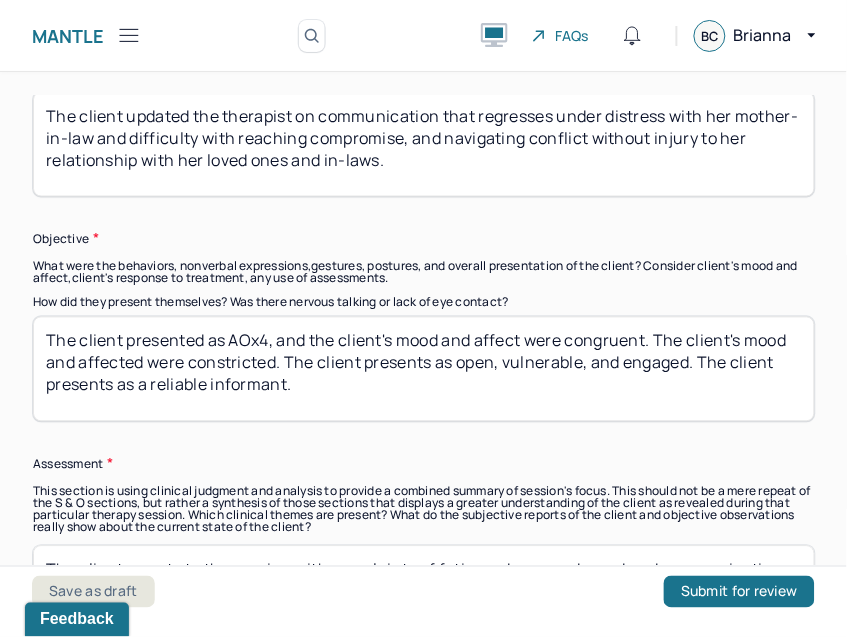 click on "The client updated the therapist on communication that regresses under distress with her mother-in-law and difficulty with reaching compromise, and navigating conflict without injury to her relationship with her loved ones and in-laws." at bounding box center (424, 144) 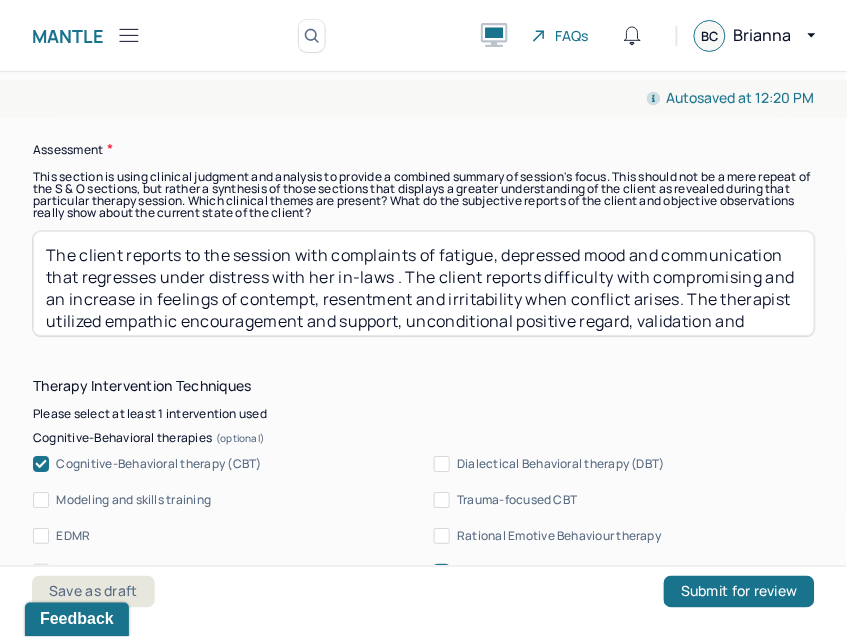 scroll, scrollTop: 1888, scrollLeft: 0, axis: vertical 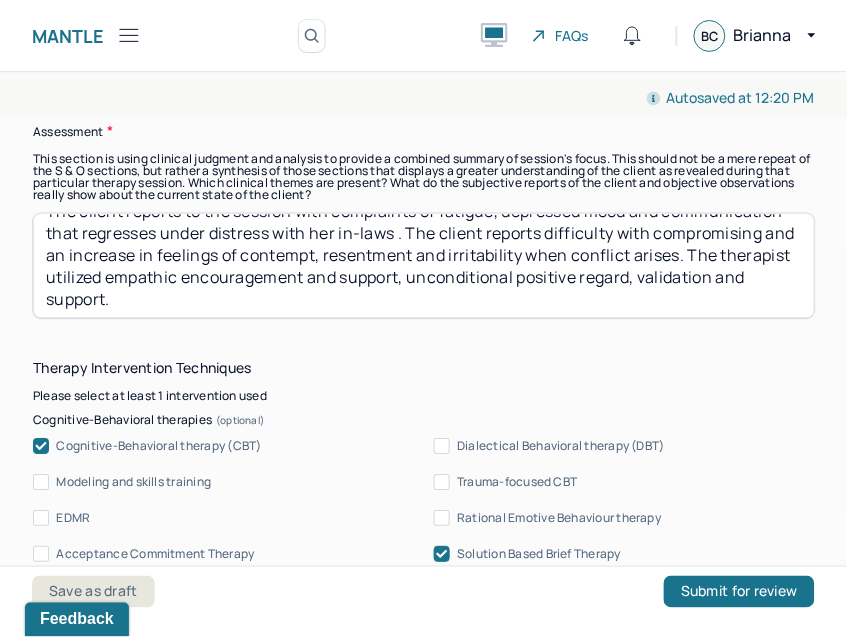 type on "The client updated the therapist on communication that regresses under distress with her mother-in-law and difficulty with reaching compromise, and navigating conflict without injury to her relationship with her loved ones and in-laws. The client reports "anxiety spirals" regarding family planning, and changes to the political and economic landscape." 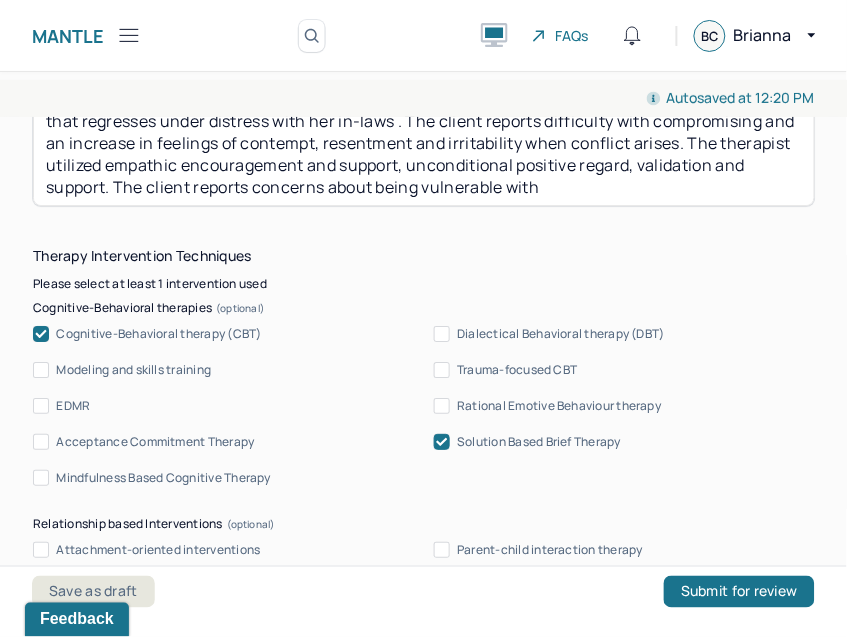 scroll, scrollTop: 36, scrollLeft: 0, axis: vertical 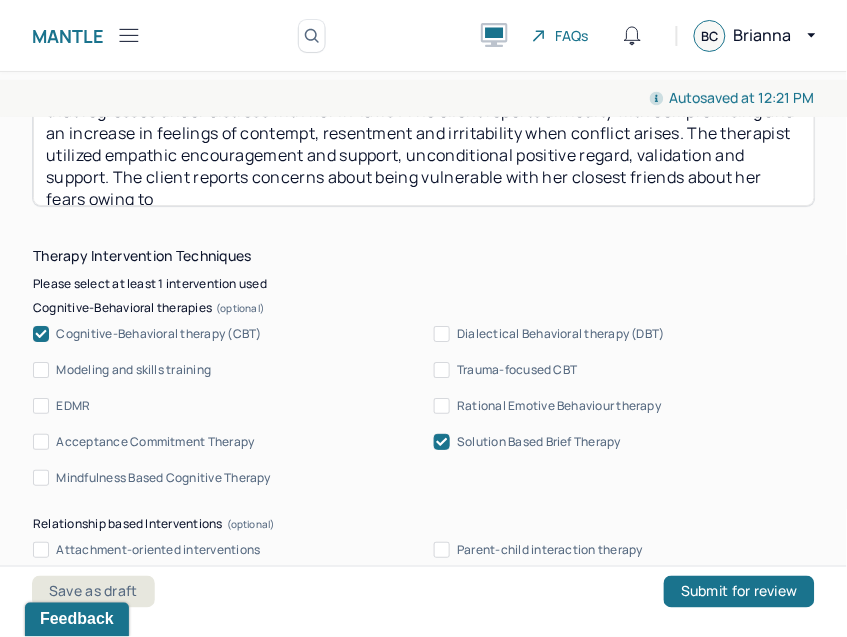 click on "Instructions The fields marked with an asterisk ( * ) are required before you can submit your notes. Before you can submit your session notes, they must be signed. You have the option to save your notes as a draft before making a submission. Appointment location * Teletherapy Client Teletherapy Location Home Office Other Provider Teletherapy Location Home Office Other Consent was received for the teletherapy session The teletherapy session was conducted via video Primary diagnosis * F34.1 PERSISTENT DEPRESSIVE DISORDER (DYSTHYMIA) Secondary diagnosis (optional) F40.10 SOCIAL ANXIETY DISORDER (SOCIAL PHOBIA) Tertiary diagnosis (optional) Tertiary diagnosis Emotional / Behavioural symptoms demonstrated * The client demonstrates fatigue, persistent depressed mood, and communication that regresses under distress. Causing * Maladaptive Functioning Intention for Session * Facilitate coping mechanisms Session Note Subjective Objective How did they present themselves? Was there nervous talking or lack of eye contact?" at bounding box center [424, 628] 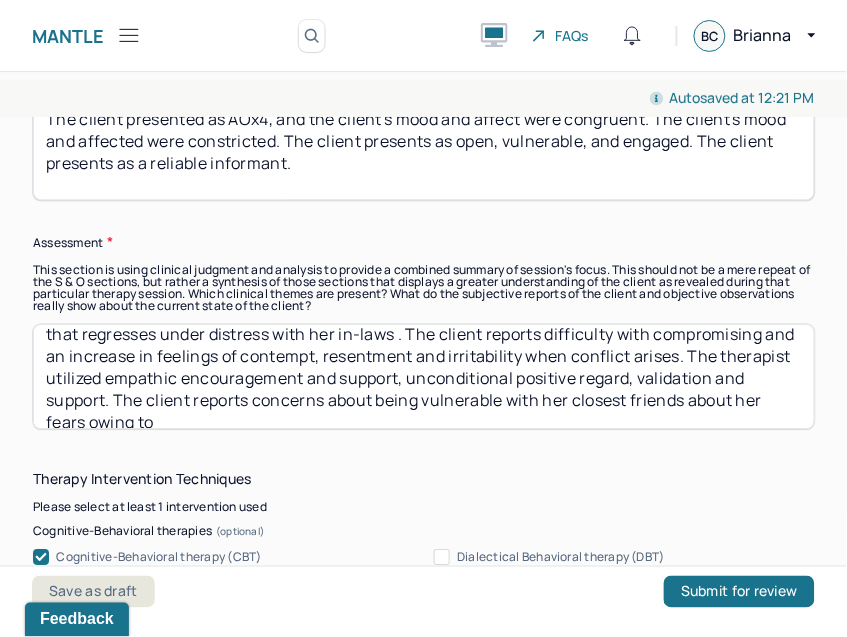 scroll, scrollTop: 1888, scrollLeft: 0, axis: vertical 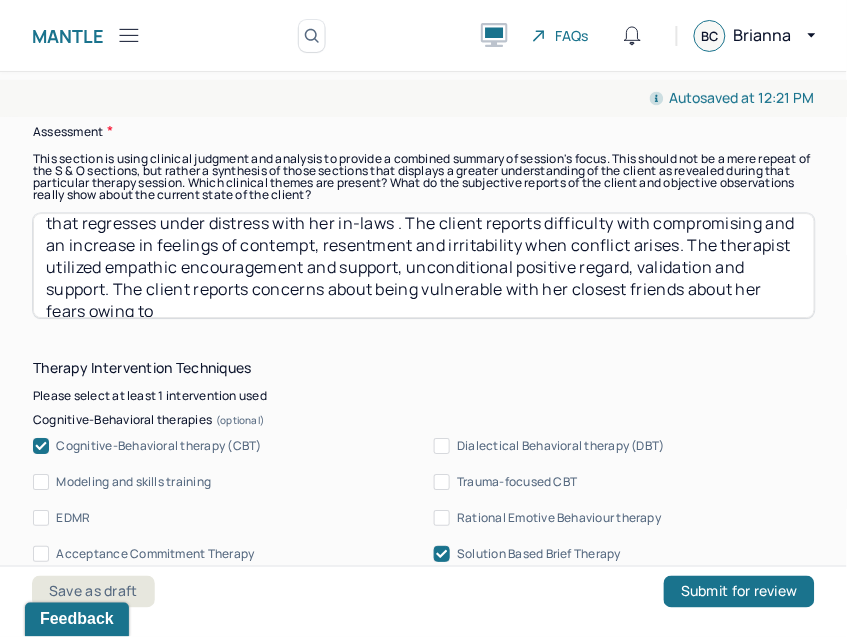 click on "The client reports to the session with complaints of fatigue, depressed mood and communication that regresses under distress with her in-laws . The client reports difficulty with compromising and an increase in feelings of contempt, resentment and irritability when conflict arises. The therapist utilized empathic encouragement and support, unconditional positive regard, validation and support. The client reports concerns about being vulnerable with her closest friends about her fears owing to" at bounding box center (424, 265) 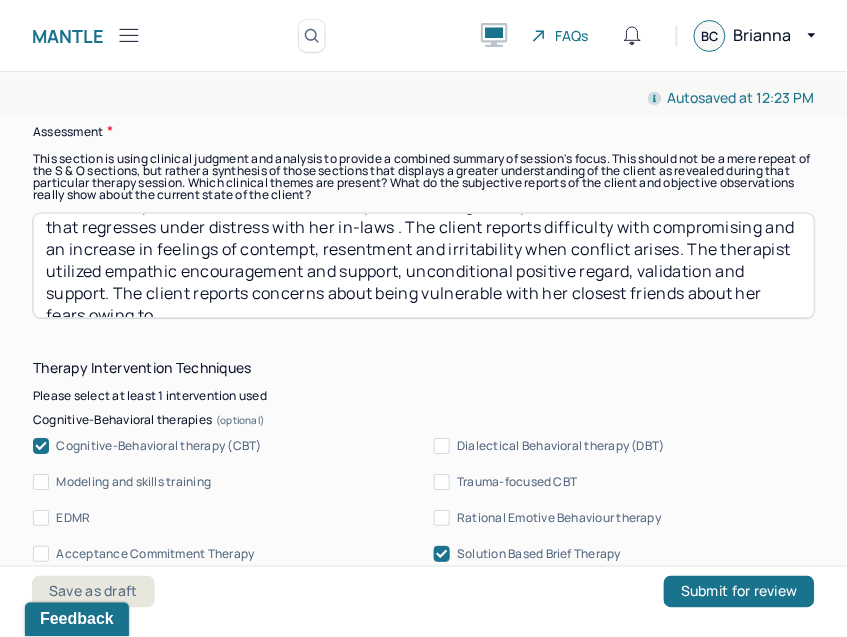 click on "The client reports to the session with complaints of fatigue, depressed mood and communication that regresses under distress with her in-laws . The client reports difficulty with compromising and an increase in feelings of contempt, resentment and irritability when conflict arises. The therapist utilized empathic encouragement and support, unconditional positive regard, validation and support. The client reports concerns about being vulnerable with her closest friends about her fears owing to" at bounding box center [424, 265] 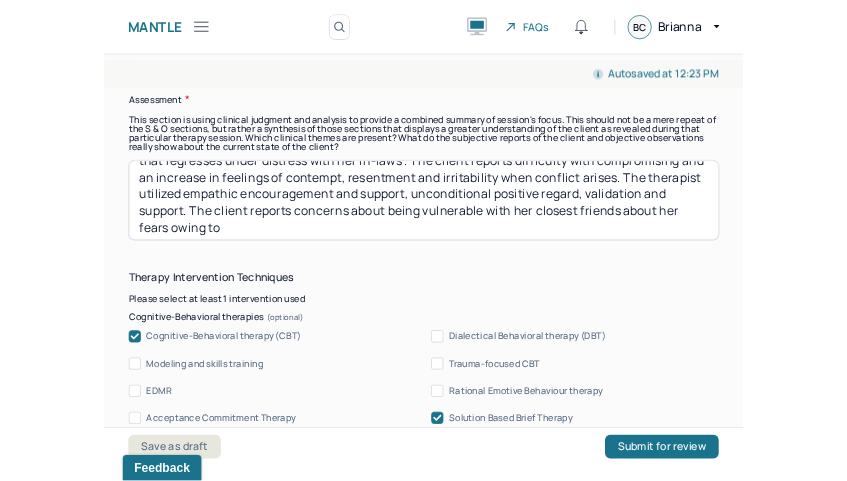 scroll, scrollTop: 47, scrollLeft: 0, axis: vertical 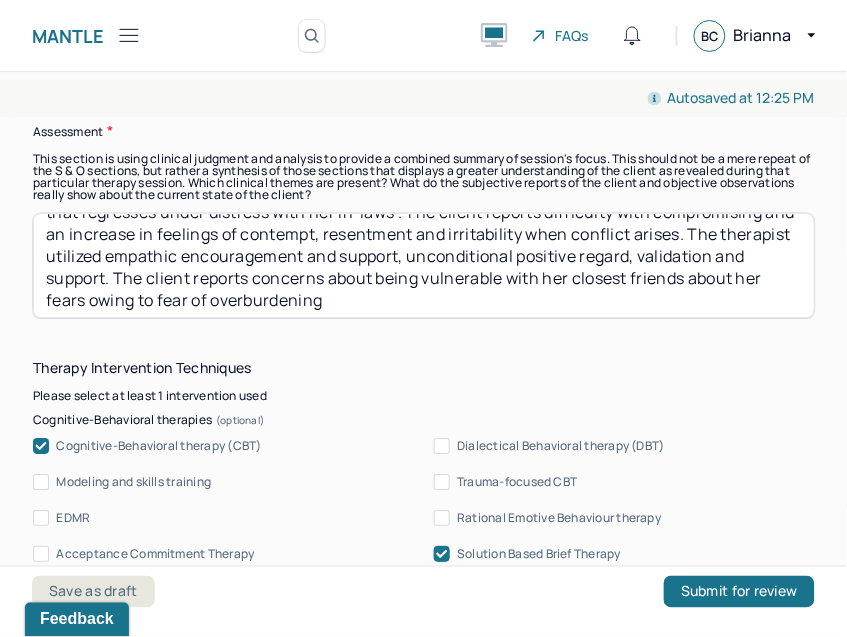 type on "The client reports to the session with complaints of fatigue, depressed mood and communication that regresses under distress with her in-laws . The client reports difficulty with compromising and an increase in feelings of contempt, resentment and irritability when conflict arises. The therapist utilized empathic encouragement and support, unconditional positive regard, validation and support. The client reports concerns about being vulnerable with her closest friends about her fears owing to fear of overburdening" 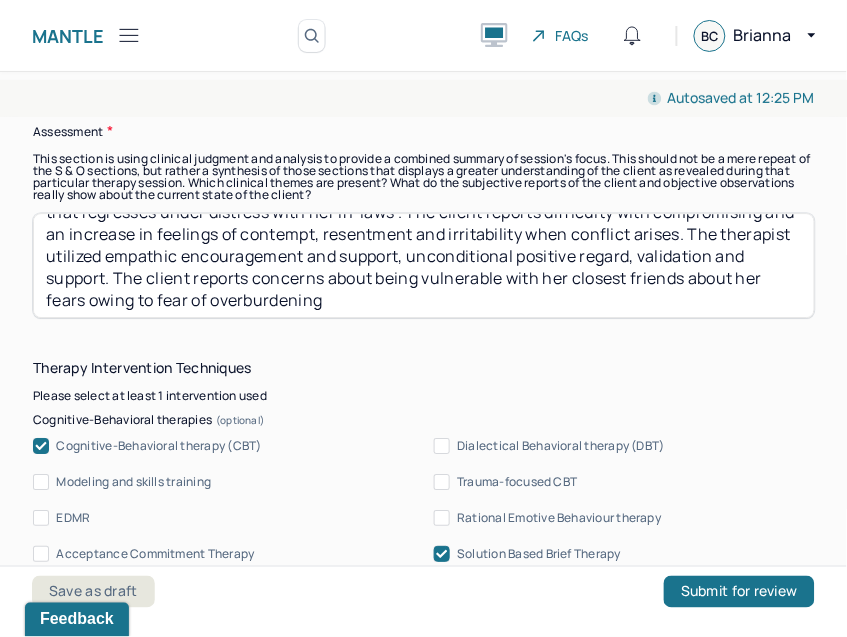 click on "The client reports to the session with complaints of fatigue, depressed mood and communication that regresses under distress with her in-laws . The client reports difficulty with compromising and an increase in feelings of contempt, resentment and irritability when conflict arises. The therapist utilized empathic encouragement and support, unconditional positive regard, validation and support. The client reports concerns about being vulnerable with her closest friends about her fears owing to fear of overburdening" at bounding box center (424, 265) 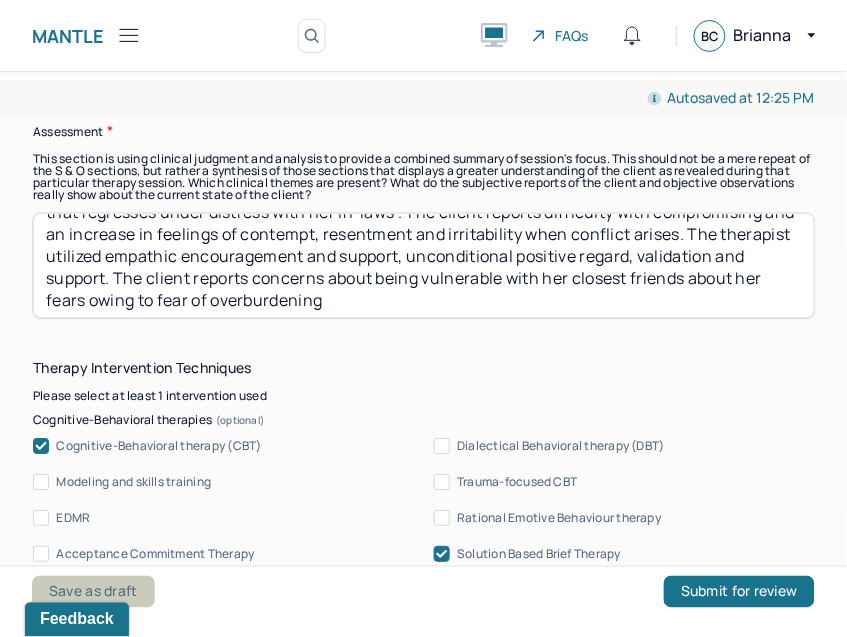 click on "Save as draft" at bounding box center [93, 592] 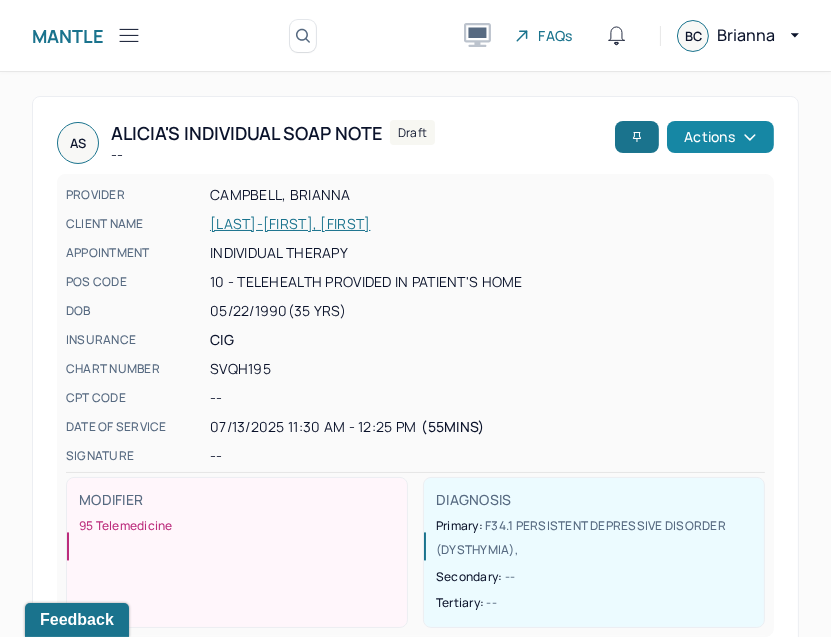 click on "Actions" at bounding box center (720, 137) 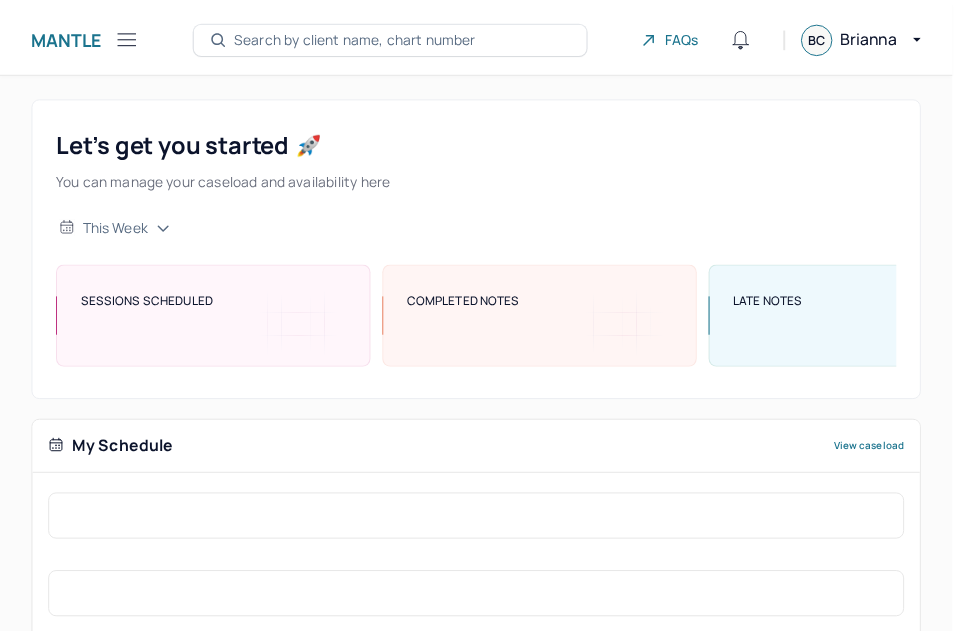 scroll, scrollTop: 0, scrollLeft: 0, axis: both 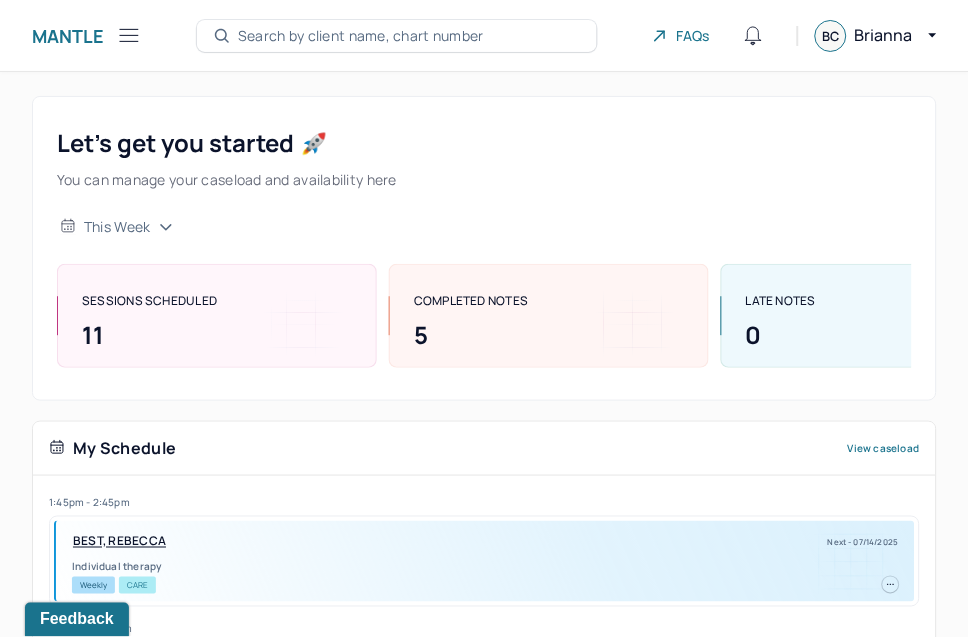 click 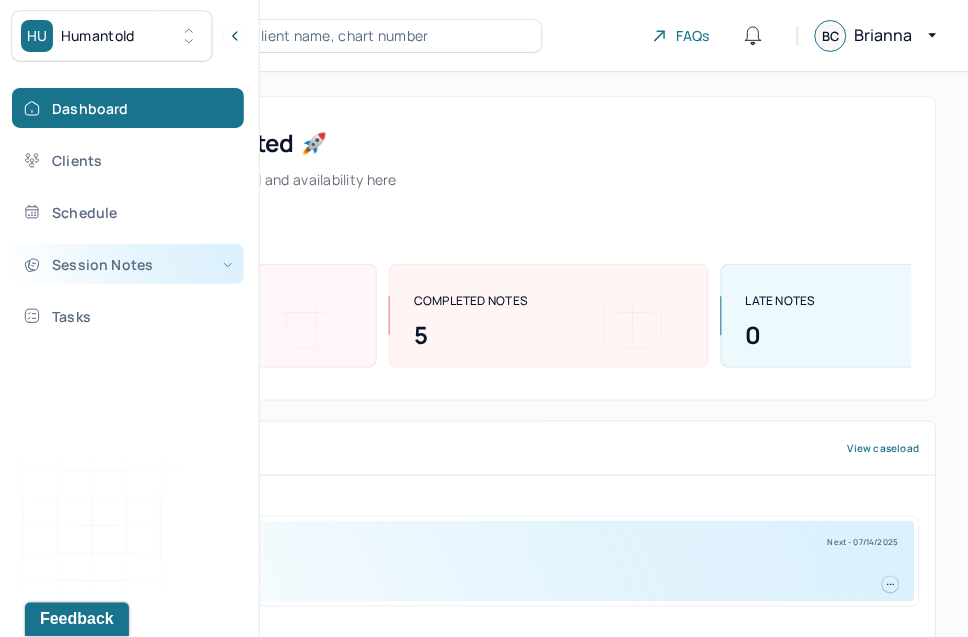 click on "Session Notes" at bounding box center (128, 264) 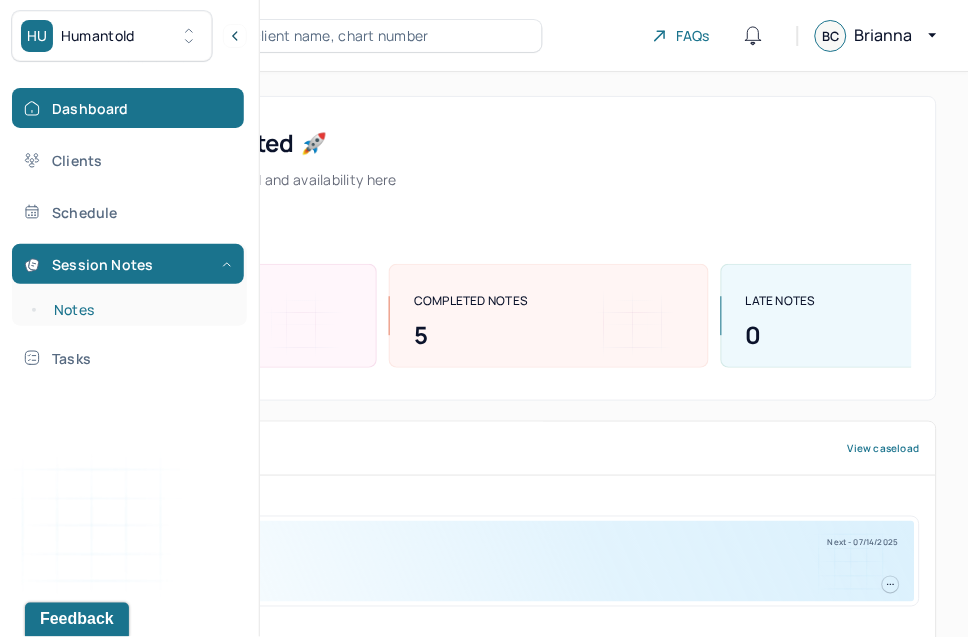 click on "Notes" at bounding box center [139, 310] 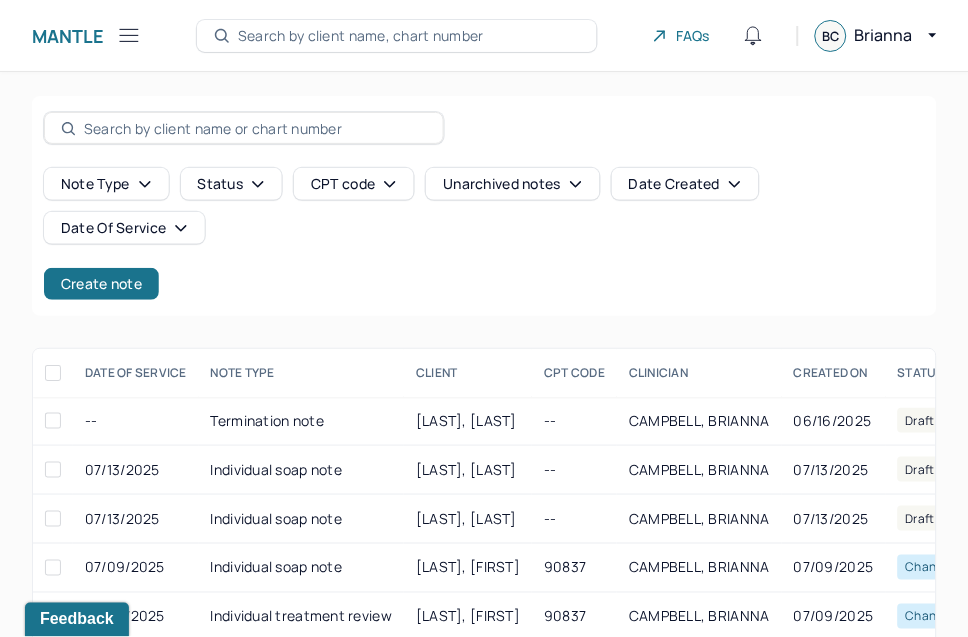 click on "Search by client name, chart number" at bounding box center [361, 36] 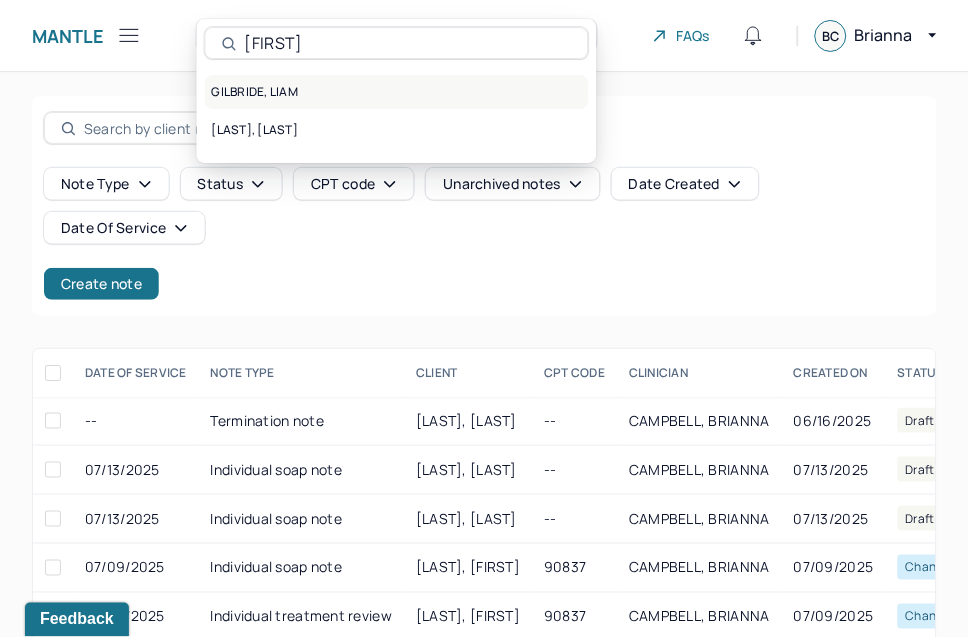 type on "[FIRST]" 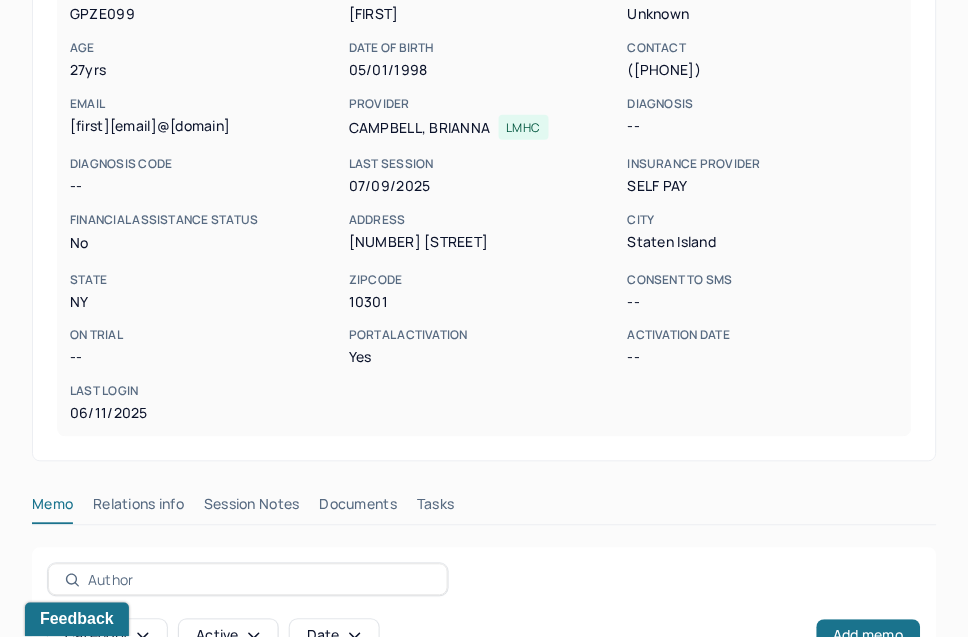 scroll, scrollTop: 586, scrollLeft: 0, axis: vertical 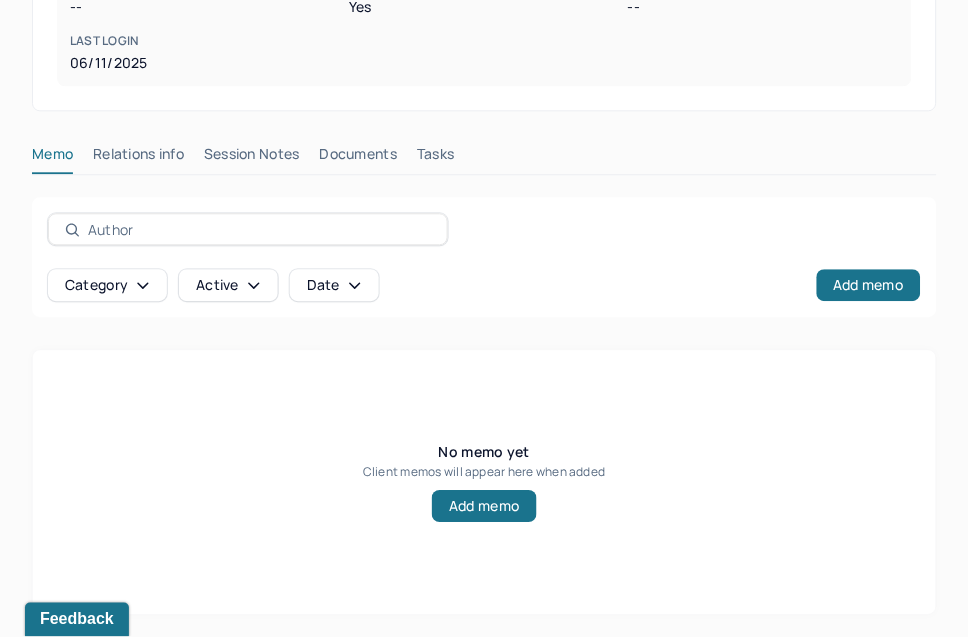 click on "Session Notes" at bounding box center [252, 158] 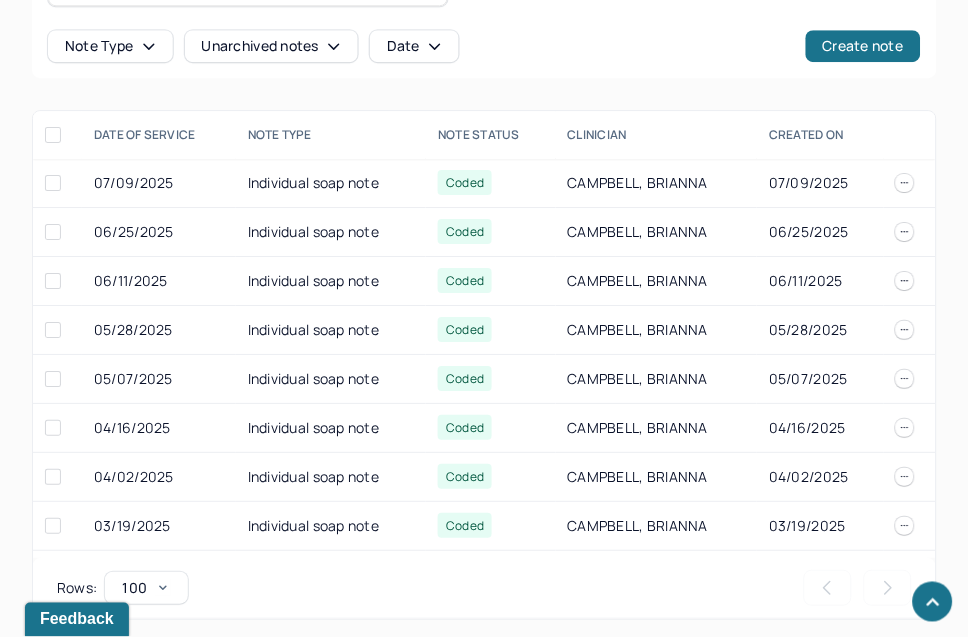 scroll, scrollTop: 831, scrollLeft: 0, axis: vertical 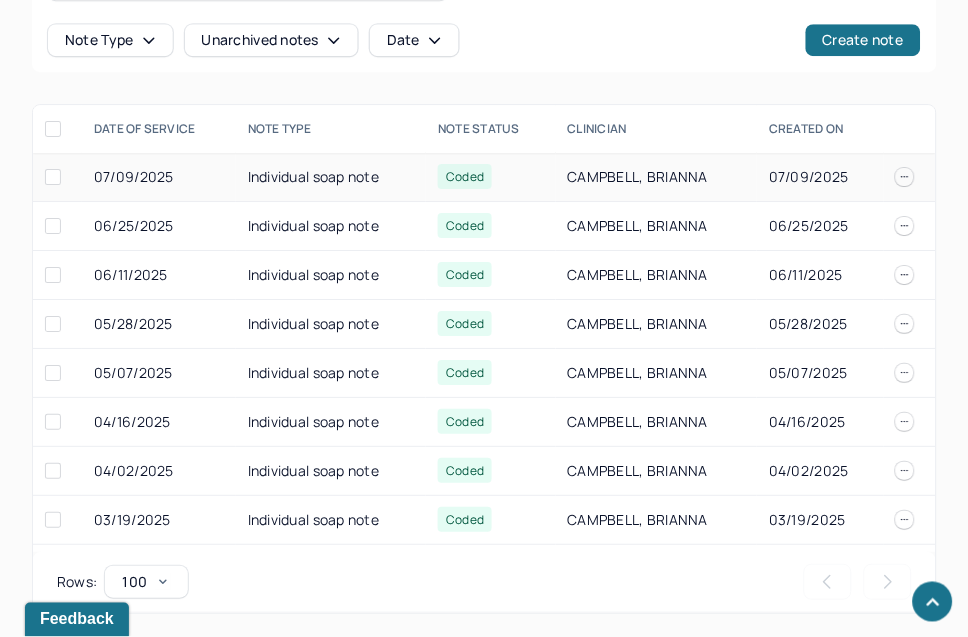 click on "Individual soap note" at bounding box center (331, 177) 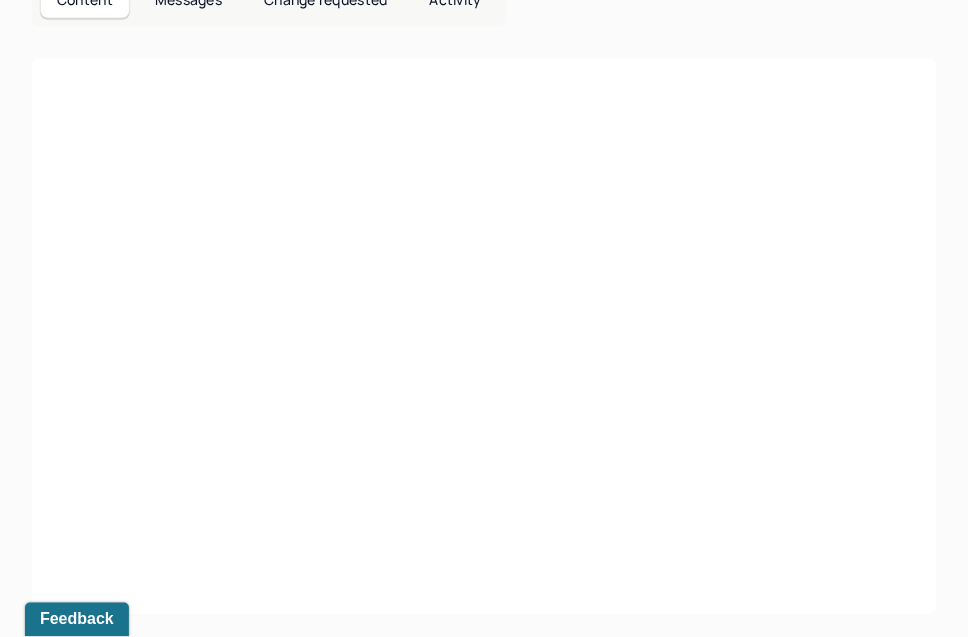 click at bounding box center [484, 207] 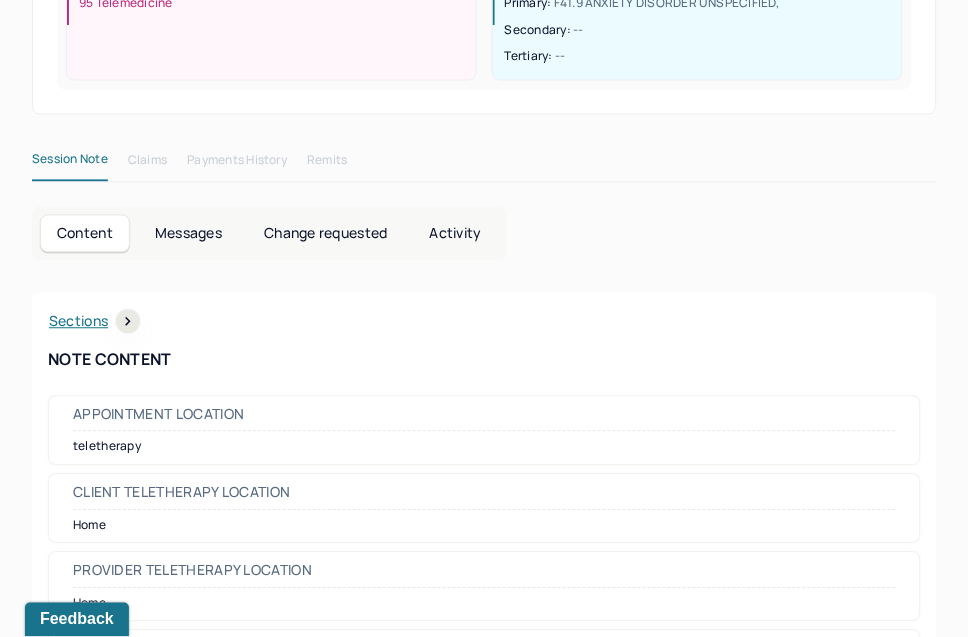 scroll, scrollTop: 497, scrollLeft: 0, axis: vertical 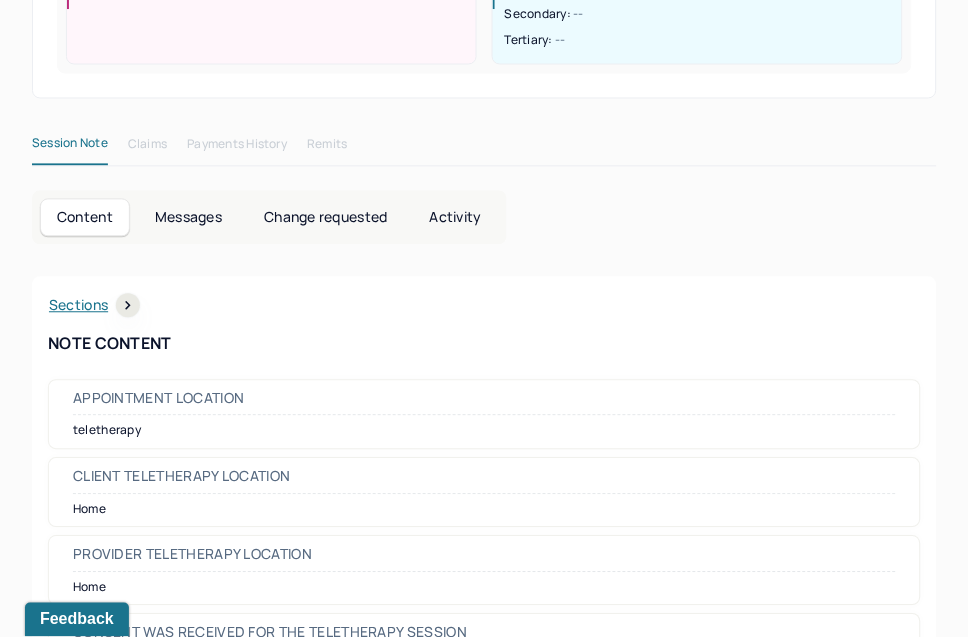 click on "Activity" at bounding box center (456, 218) 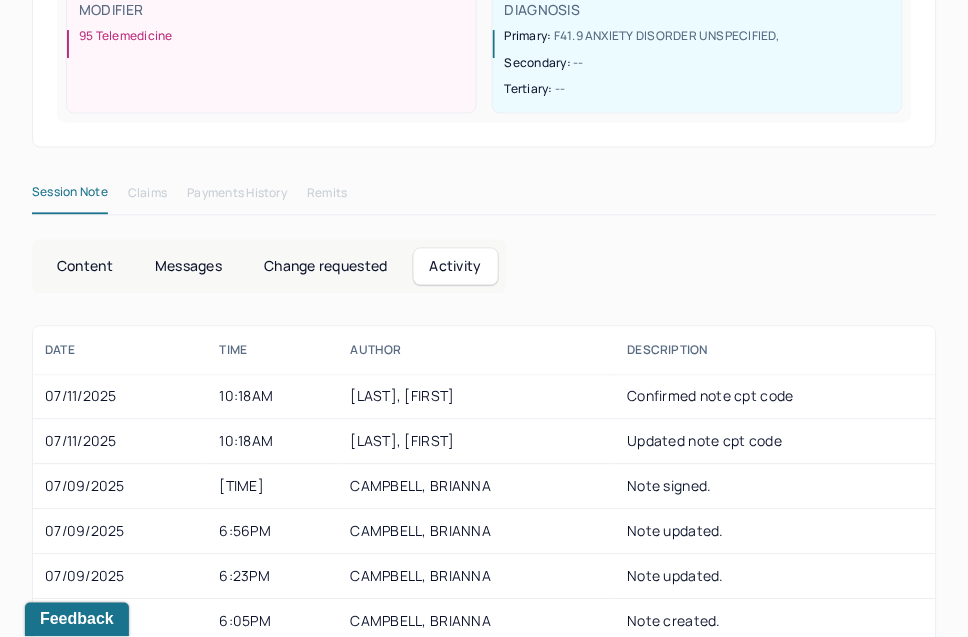 scroll, scrollTop: 481, scrollLeft: 0, axis: vertical 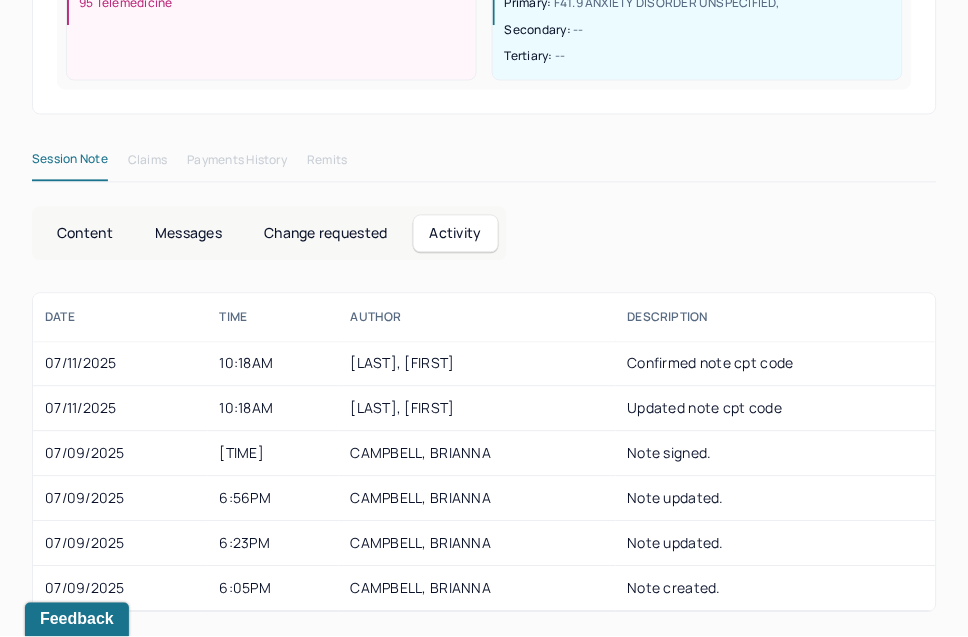 click on "Content" at bounding box center [85, 234] 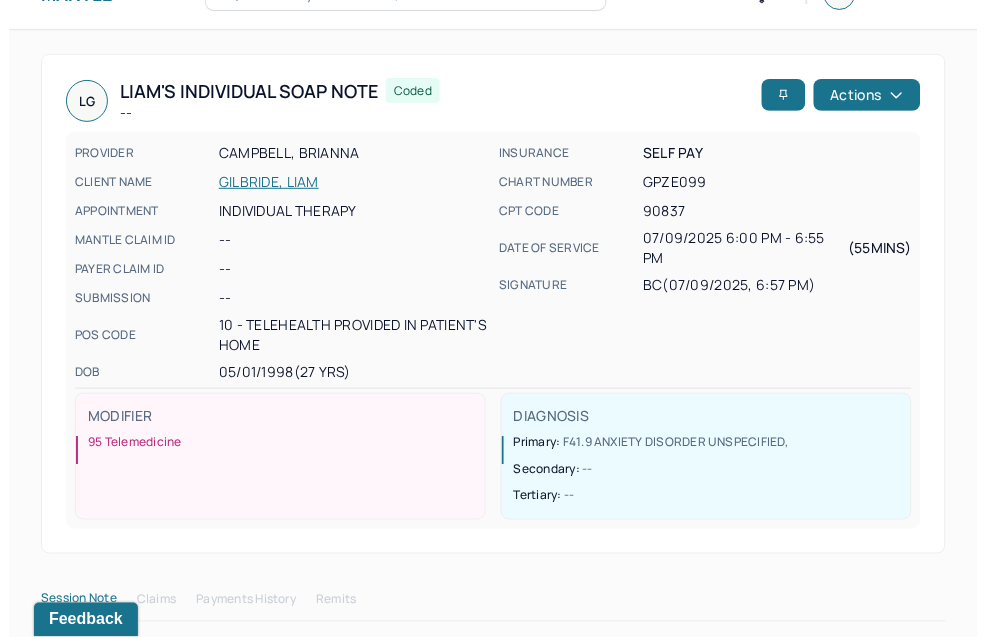 scroll, scrollTop: 36, scrollLeft: 0, axis: vertical 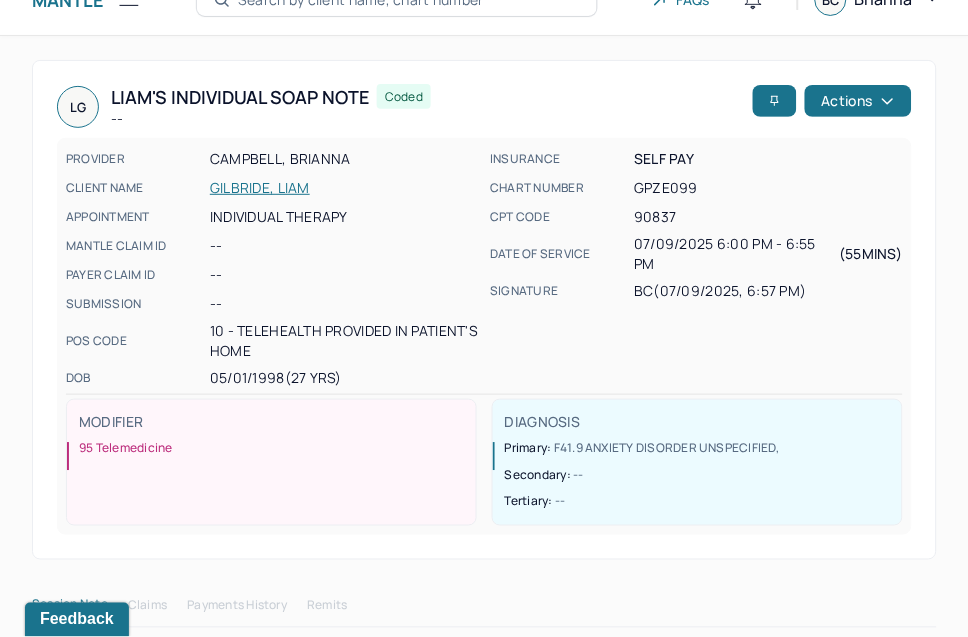 click on "[LAST] [FIRST]'s   Individual soap note -- Coded       Actions" at bounding box center [484, 107] 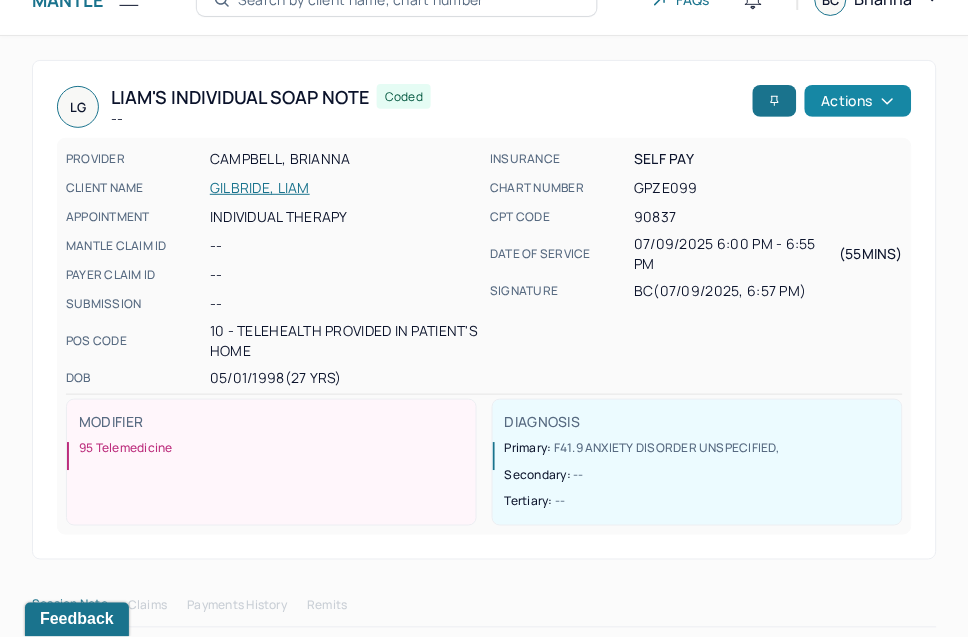 click on "Actions" at bounding box center [858, 101] 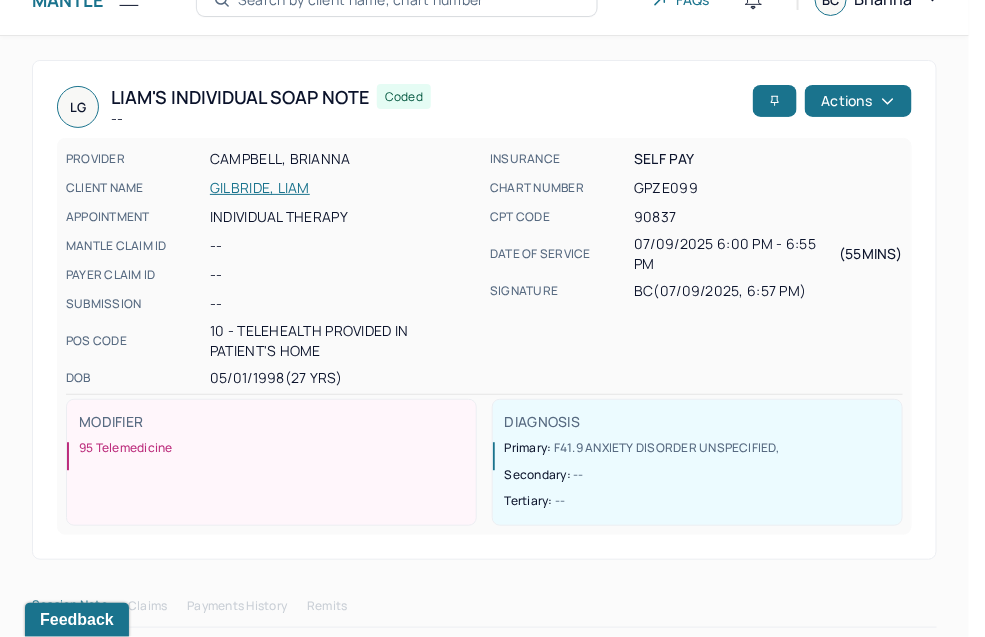 scroll, scrollTop: 481, scrollLeft: 0, axis: vertical 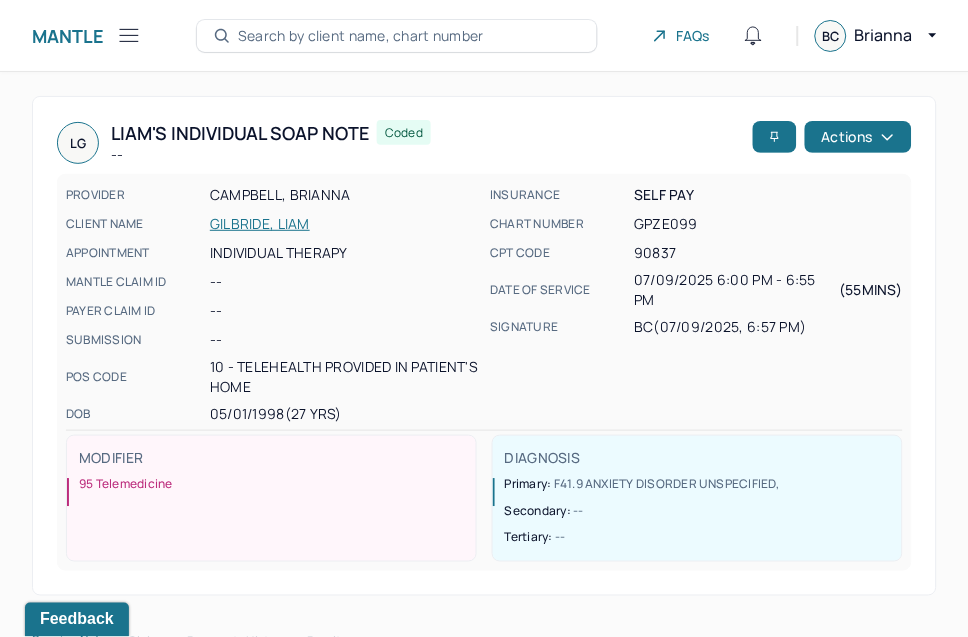 click on "[LAST] [FIRST]'s   Individual soap note -- Coded       Actions   PROVIDER [LAST], [FIRST] CLIENT NAME [LAST], [FIRST] APPOINTMENT Individual therapy   MANTLE CLAIM ID -- PAYER CLAIM ID -- SUBMISSION -- POS CODE 10 - Telehealth Provided in Patient's Home DOB [DATE]  ([AGE] Yrs) INSURANCE Self pay CHART NUMBER GPZE099 CPT CODE 90837 DATE OF SERVICE [DATE]   [TIME]   -   [TIME] ( 55mins ) SIGNATURE BC  ([DATE], [TIME]) MODIFIER 95 Telemedicine DIAGNOSIS Primary:   F41.9 ANXIETY DISORDER UNSPECIFIED ,  Secondary:   -- Tertiary:   --   Session Note     Claims     Payments History     Remits     Content     Messages     Change requested     Activity   date Time AUTHOR DESCRIPTION [DATE] [TIME] [LAST], [FIRST] Confirmed note cpt code [DATE] [TIME] [LAST], [FIRST] Updated note cpt code [DATE] [TIME] [LAST], [FIRST] Note signed. [DATE] [TIME] [LAST], [FIRST] Note updated. [DATE] [TIME] [LAST], [FIRST] Note updated. [DATE] [TIME] [LAST], [FIRST] Note created. [FIRST] [LAST] date Time date" at bounding box center (484, 595) 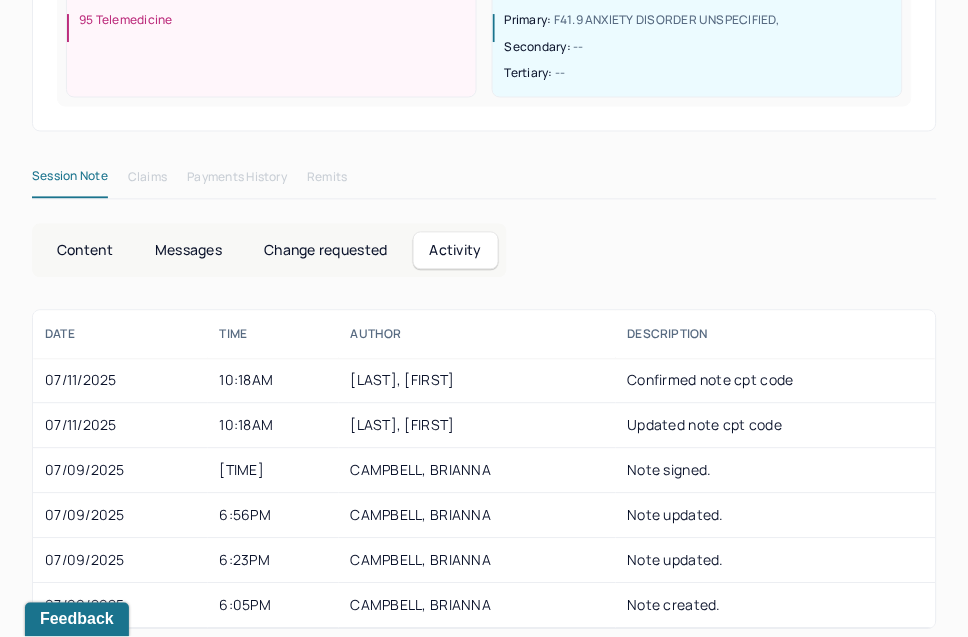 scroll, scrollTop: 481, scrollLeft: 0, axis: vertical 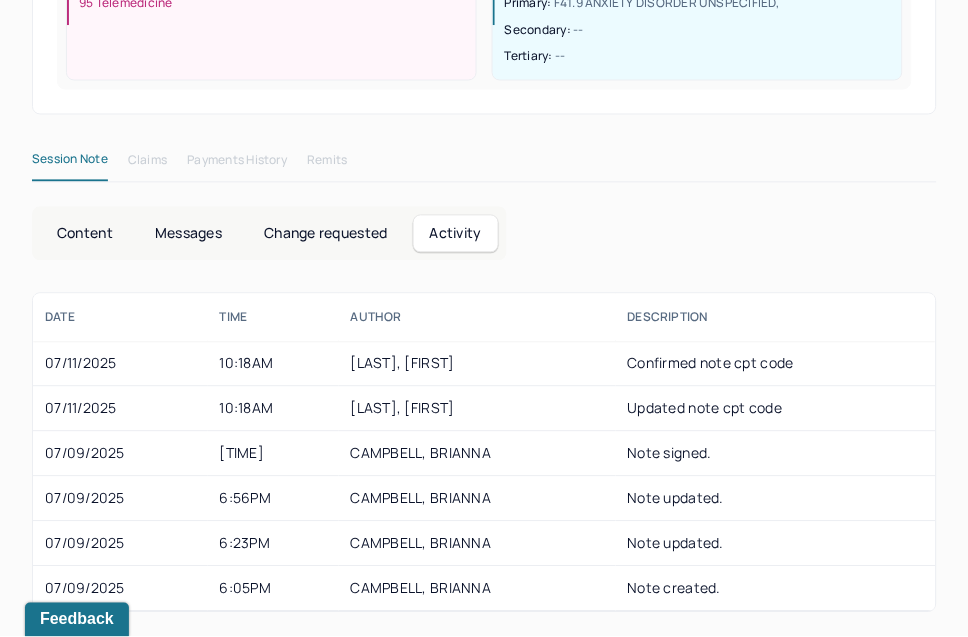 click on "Messages" at bounding box center [188, 234] 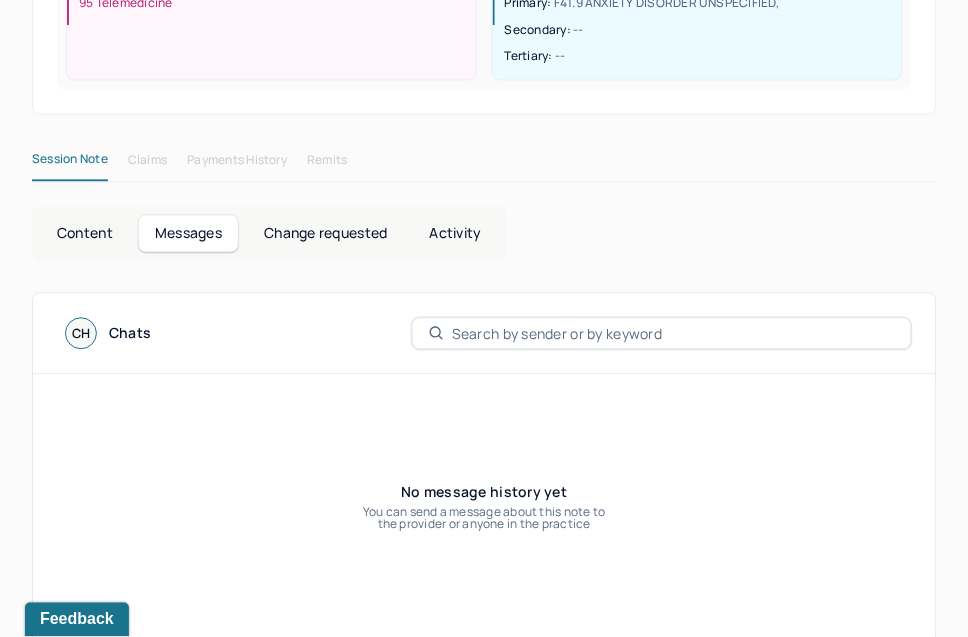 click on "Change requested" at bounding box center (325, 234) 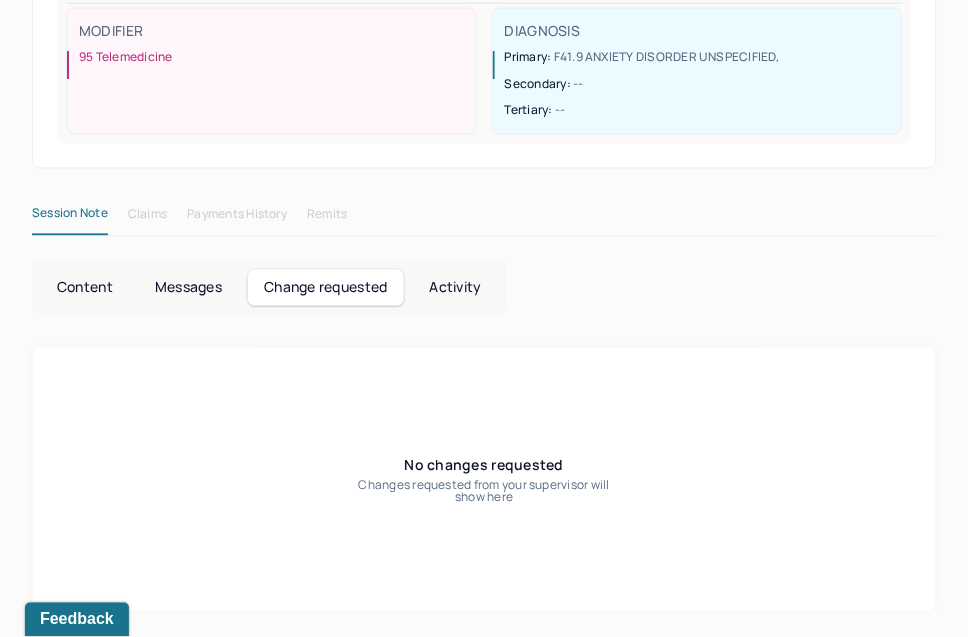 scroll, scrollTop: 425, scrollLeft: 0, axis: vertical 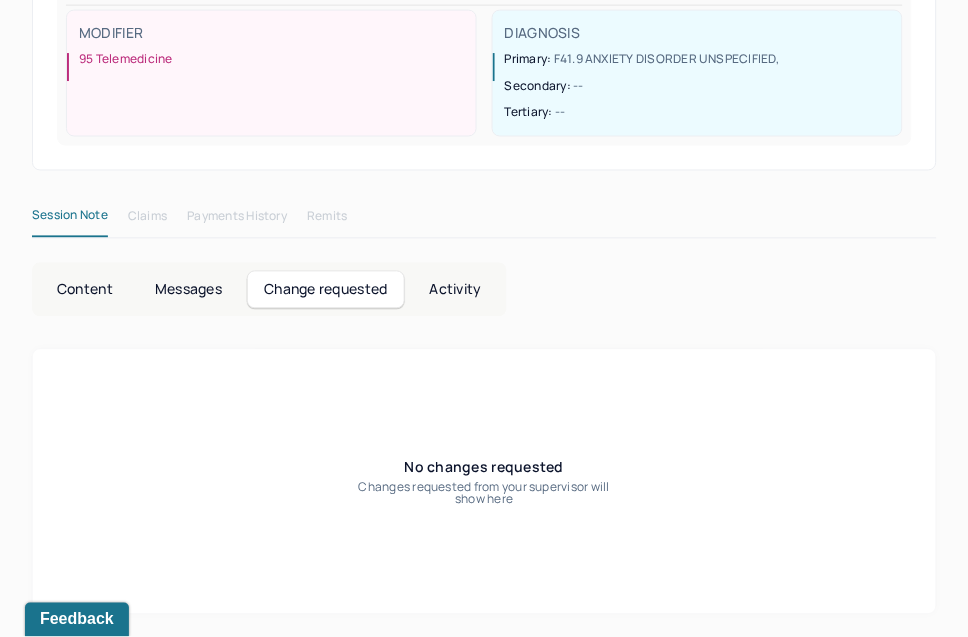 drag, startPoint x: 454, startPoint y: 286, endPoint x: 454, endPoint y: 317, distance: 31 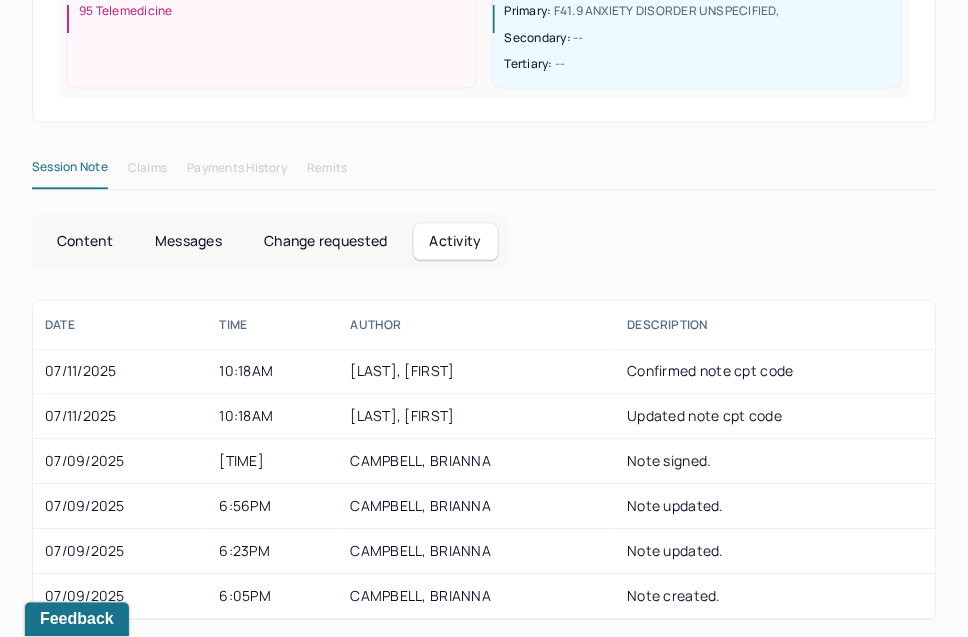 scroll, scrollTop: 481, scrollLeft: 0, axis: vertical 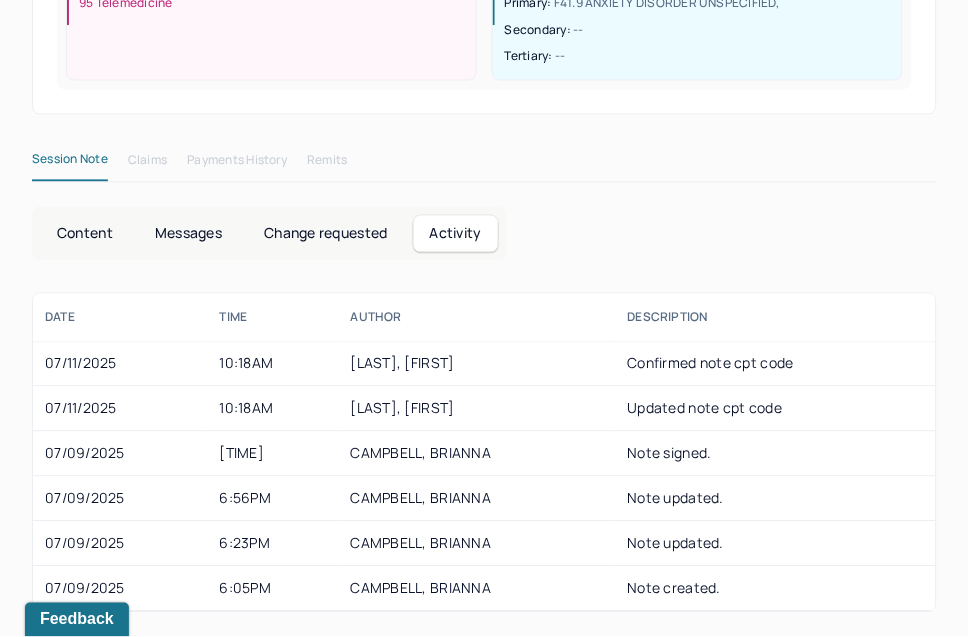click on "Content" at bounding box center (85, 234) 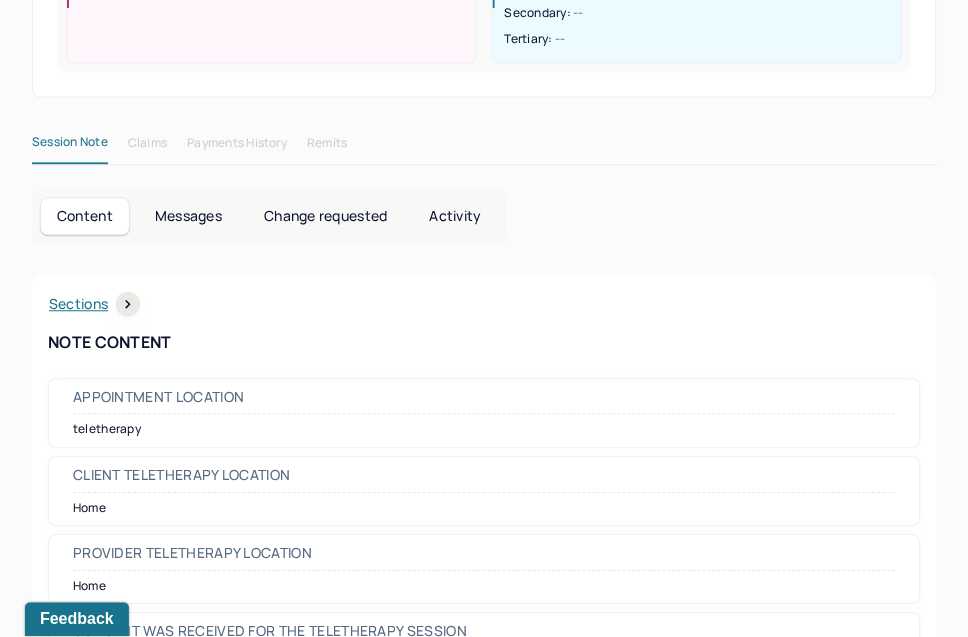 scroll, scrollTop: 481, scrollLeft: 0, axis: vertical 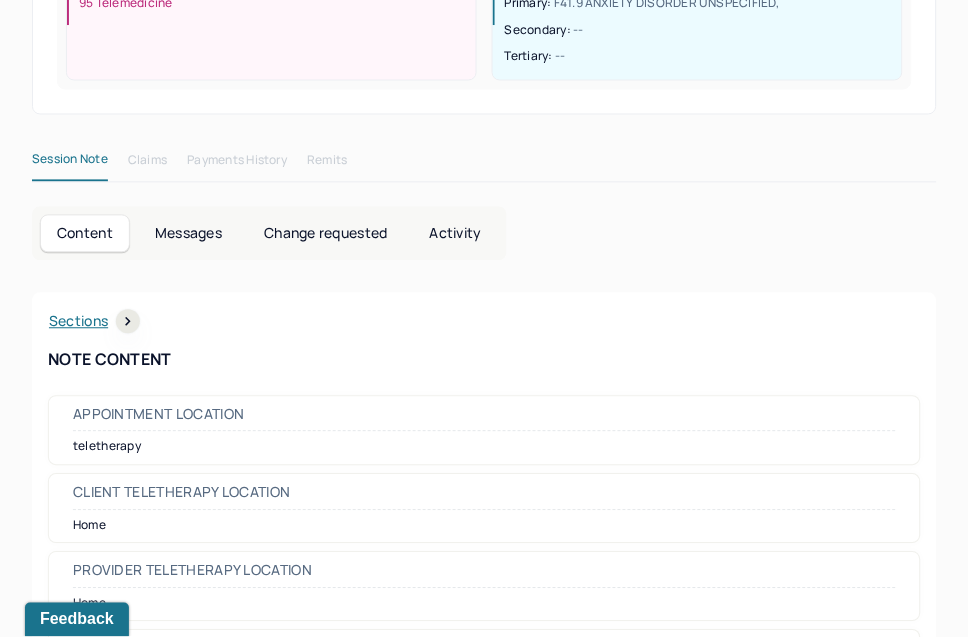click on "Messages" at bounding box center (188, 234) 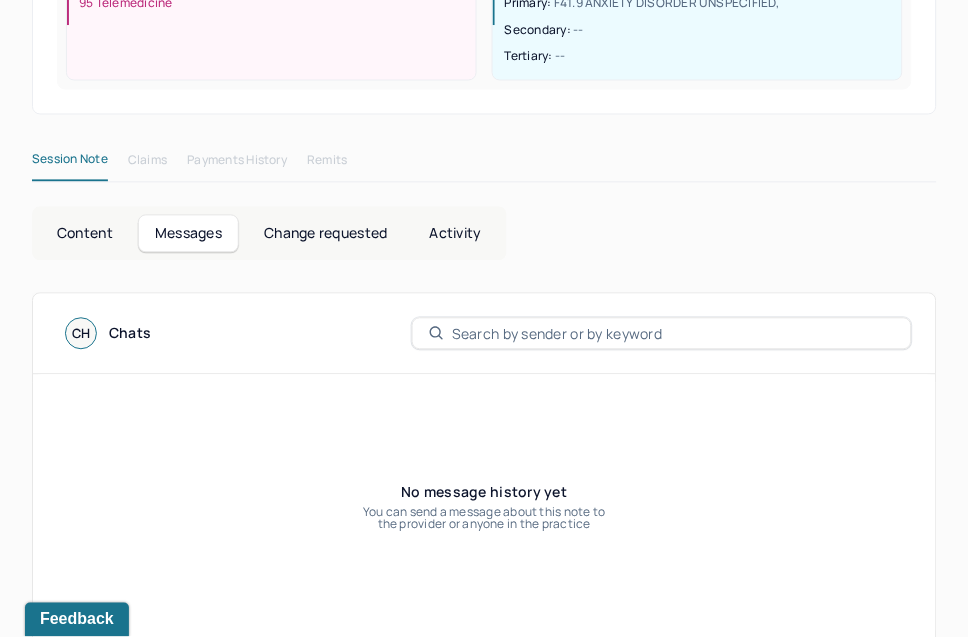 click on "Content" at bounding box center [85, 234] 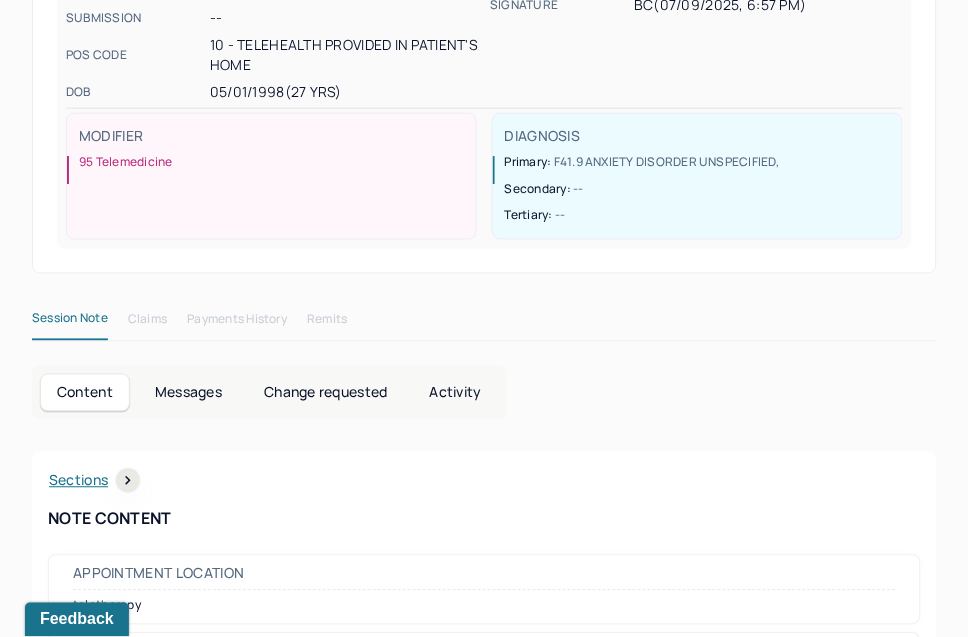 scroll, scrollTop: 36, scrollLeft: 0, axis: vertical 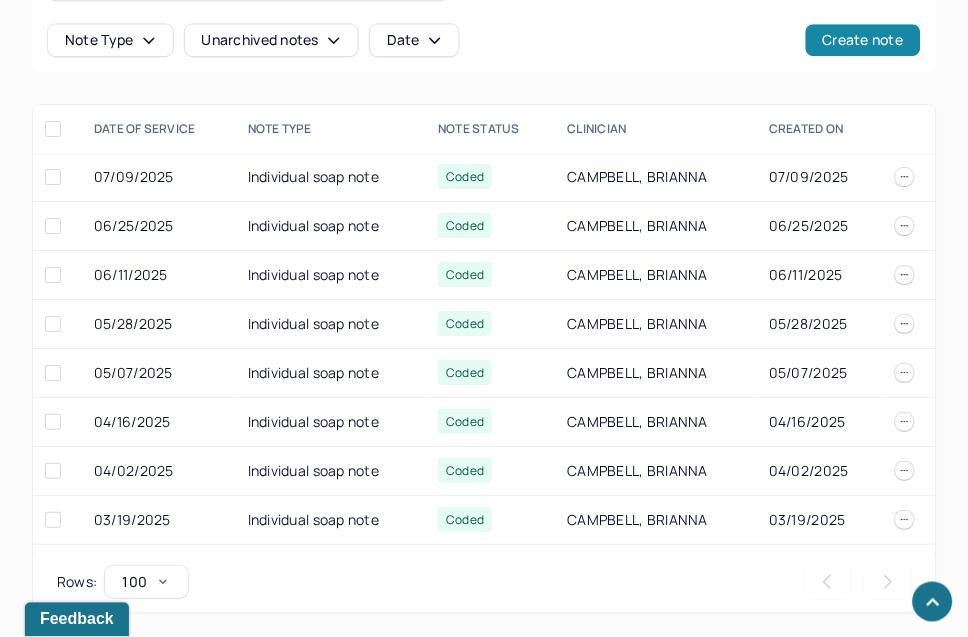 click on "Create note" at bounding box center (863, 40) 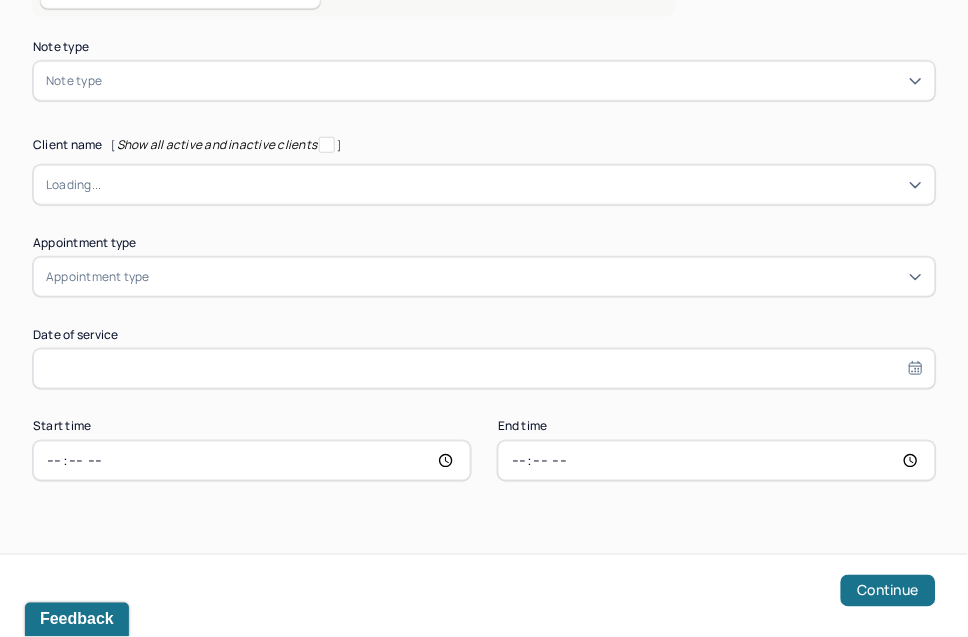 scroll, scrollTop: 132, scrollLeft: 0, axis: vertical 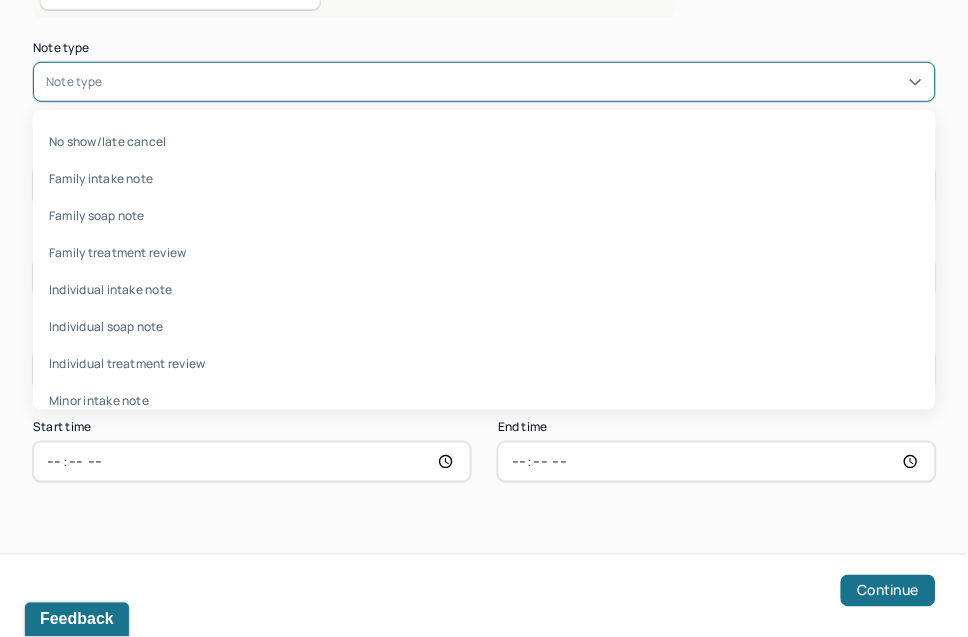 click on "Note type" at bounding box center (484, 82) 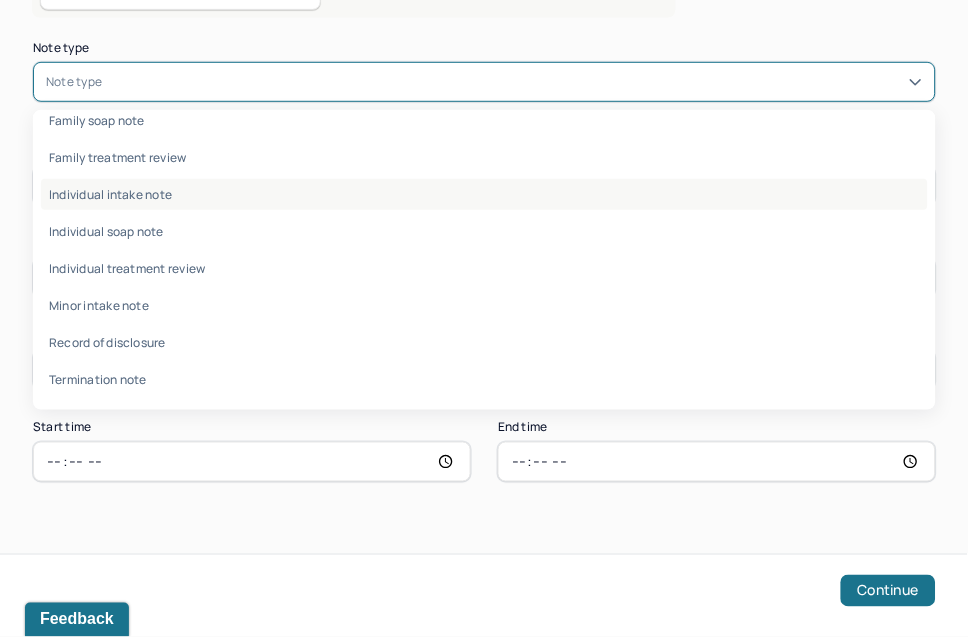 scroll, scrollTop: 0, scrollLeft: 0, axis: both 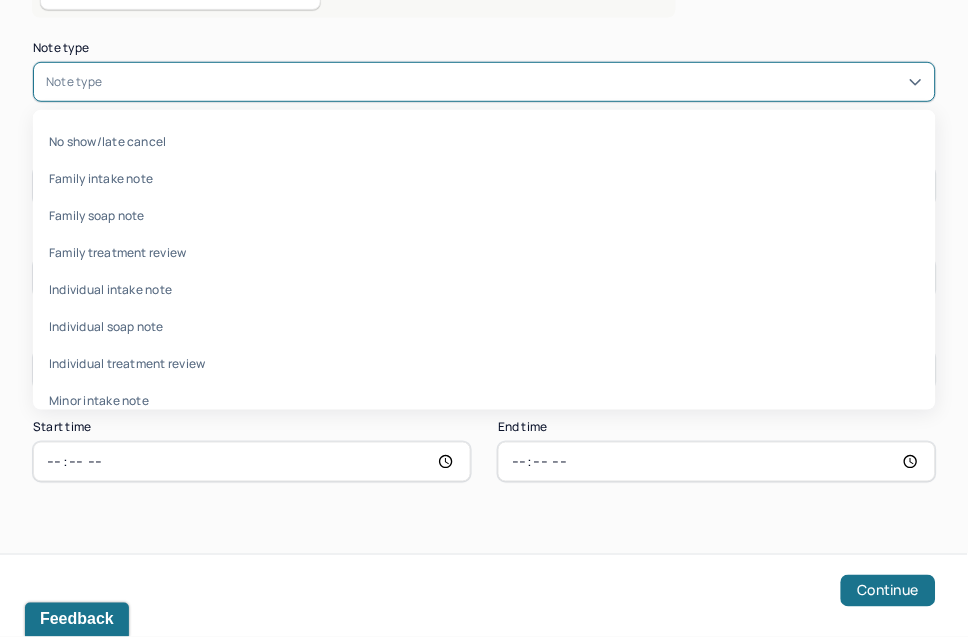 click on "Billable notes (Client will be charged)     Non-billable notes (Client will not be charged)   Note type 10 results available. Use Up and Down to choose options, press Enter to select the currently focused option, press Escape to exit the menu, press Tab to select the option and exit the menu. Note type No show/late cancel Family intake note Family soap note Family treatment review Individual intake note Individual soap note Individual treatment review Minor intake note Record of disclosure Termination note Client name [ Show all active and inactive clients ] Client name Appointment type Appointment type Date of service Start time End time   Continue" at bounding box center [484, 289] 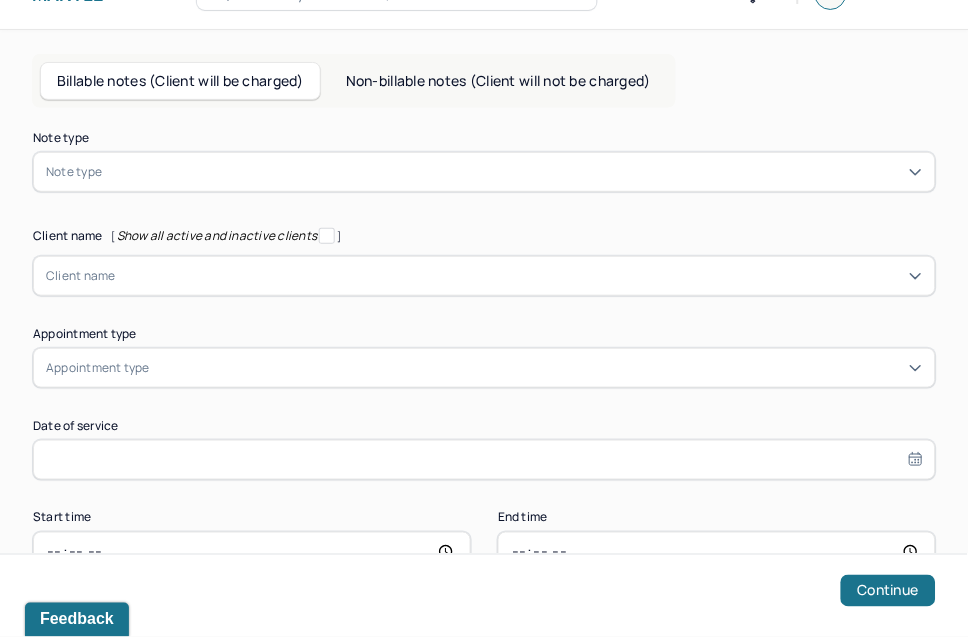 scroll, scrollTop: 0, scrollLeft: 0, axis: both 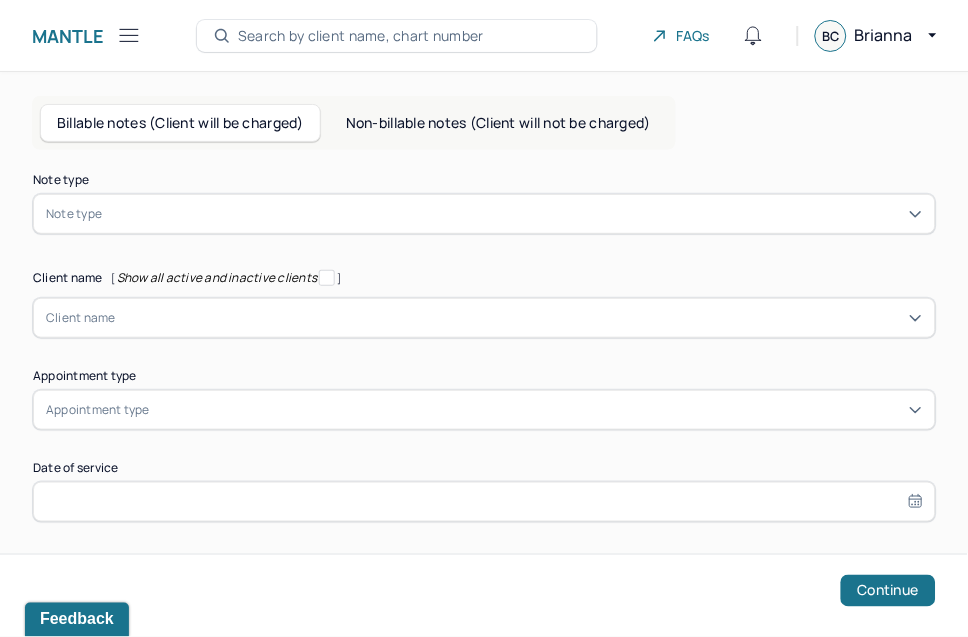 click on "Non-billable notes (Client will not be charged)" at bounding box center [498, 123] 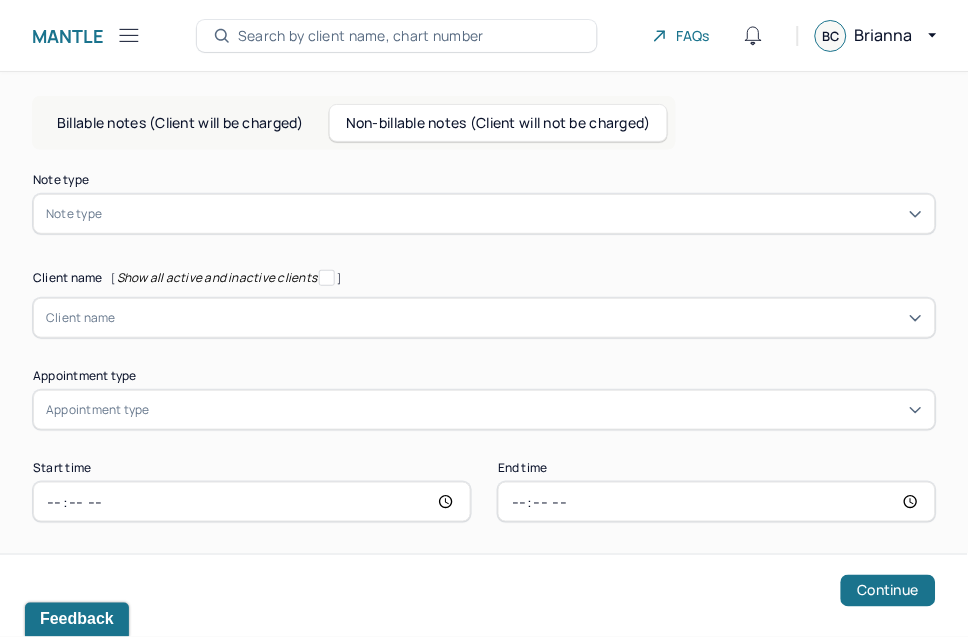 scroll, scrollTop: 40, scrollLeft: 0, axis: vertical 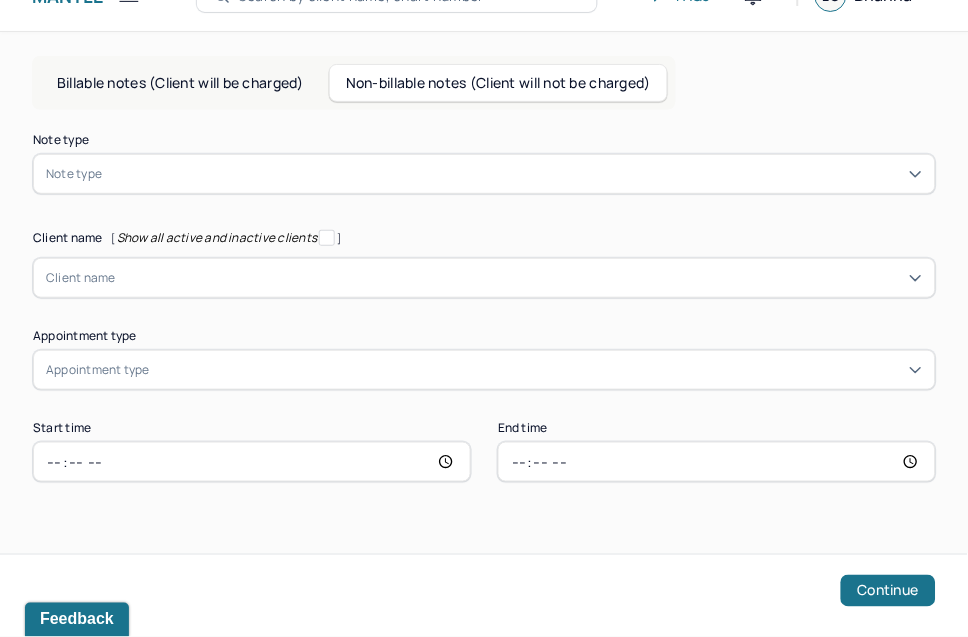 click at bounding box center (514, 174) 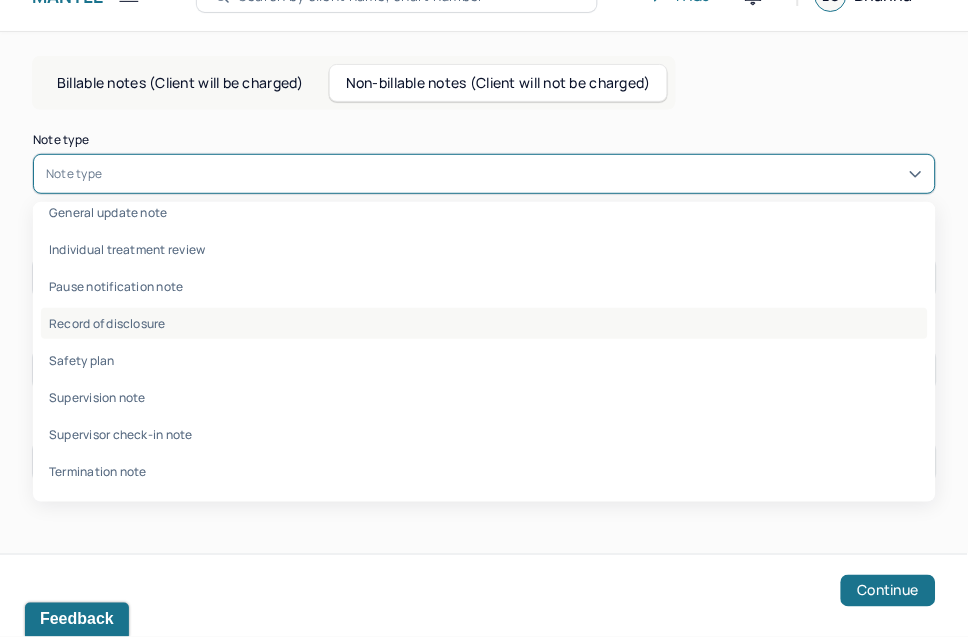 scroll, scrollTop: 0, scrollLeft: 0, axis: both 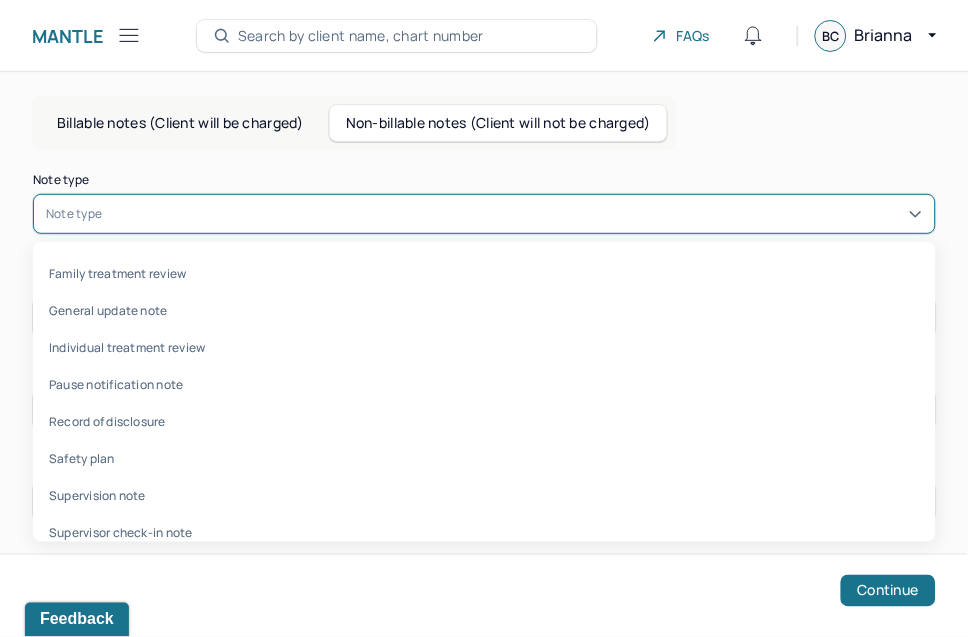 click on "Billable notes (Client will be charged)" at bounding box center [180, 123] 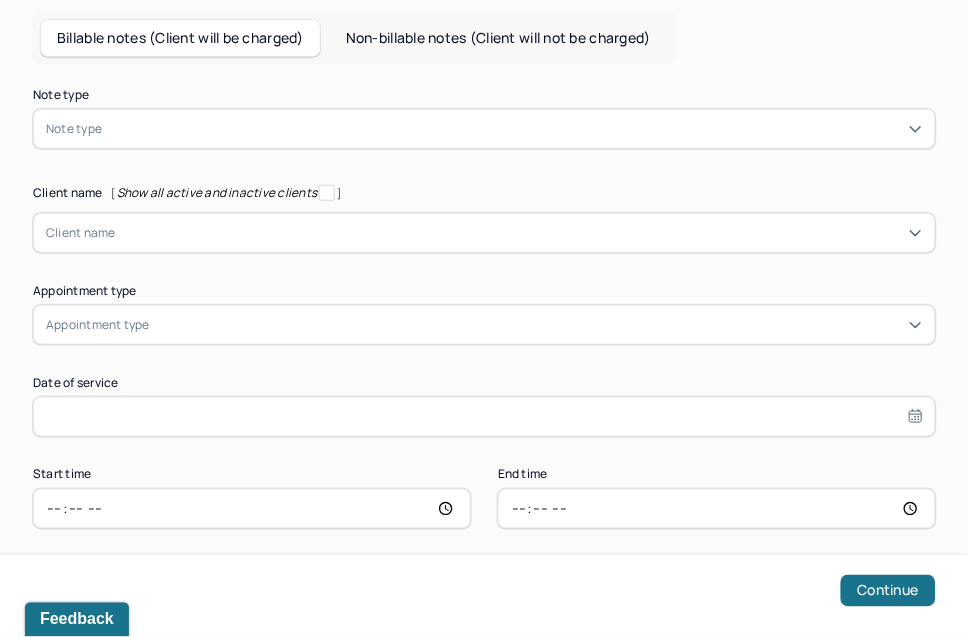 scroll, scrollTop: 132, scrollLeft: 0, axis: vertical 